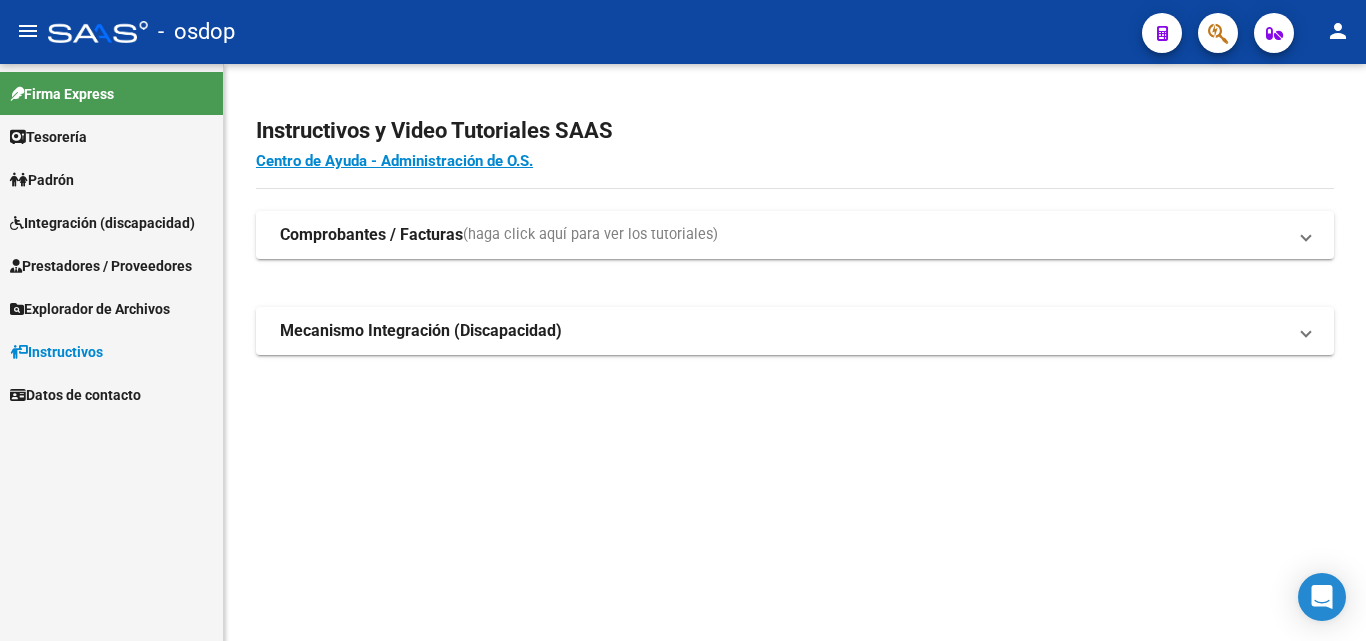 scroll, scrollTop: 0, scrollLeft: 0, axis: both 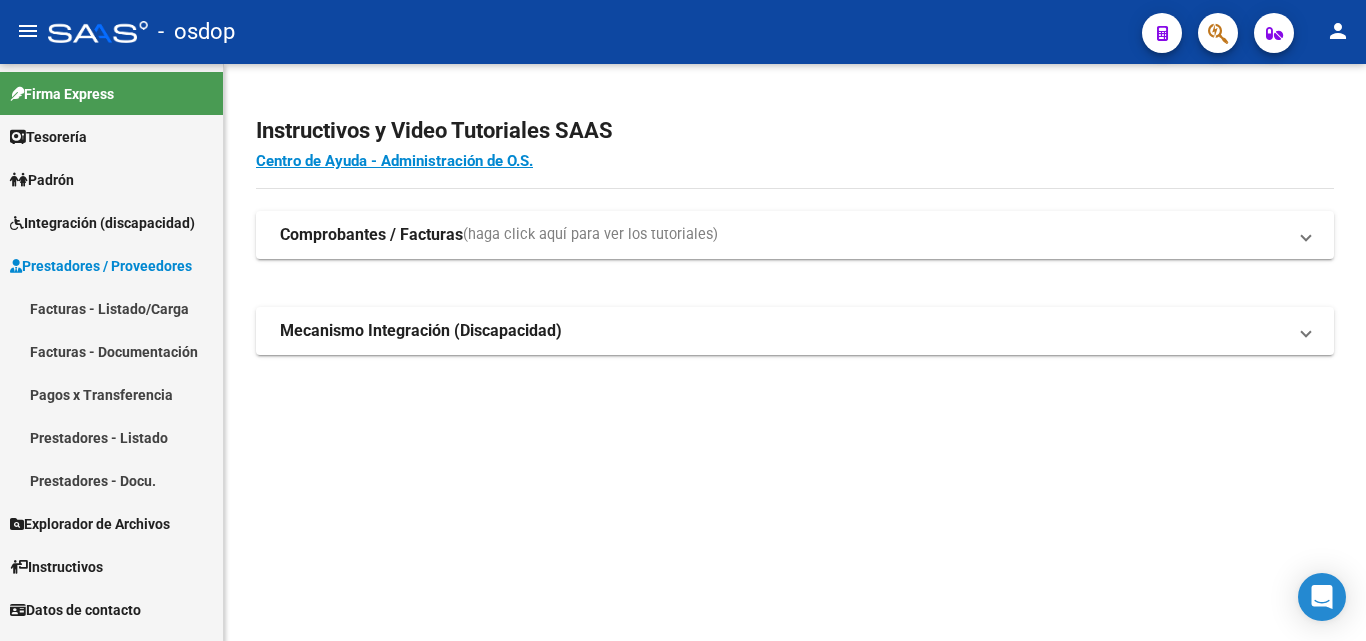 click on "Facturas - Listado/Carga" at bounding box center [111, 308] 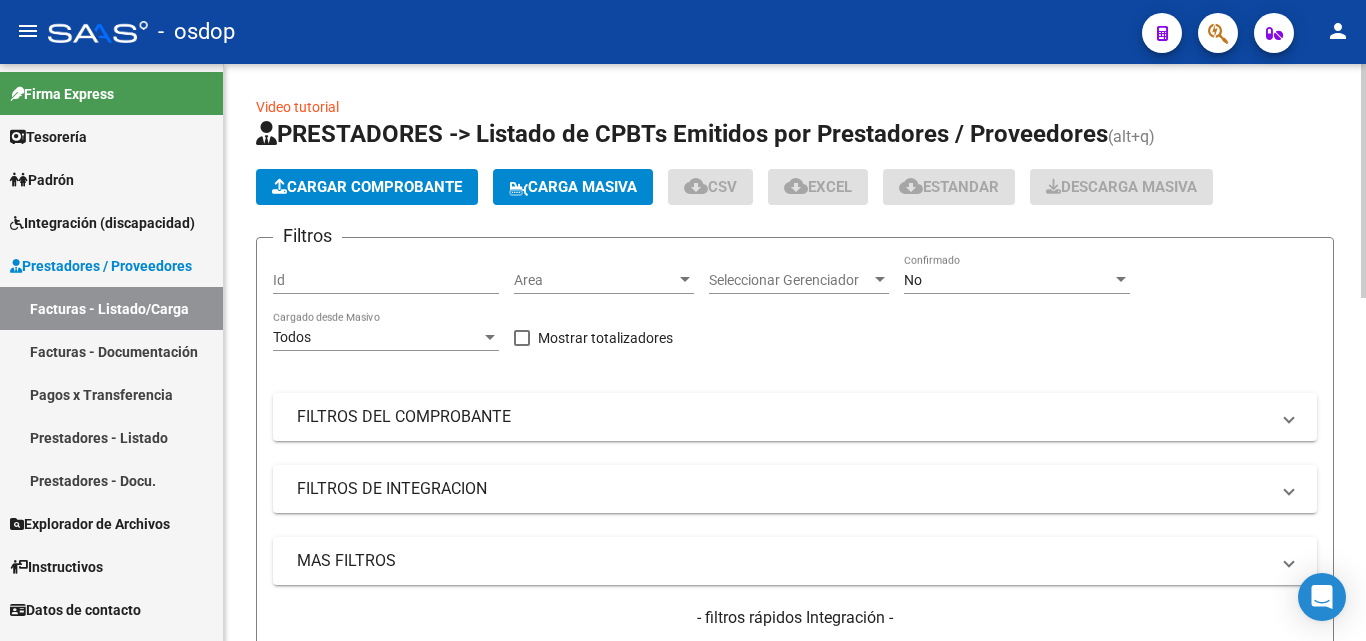 click on "Cargar Comprobante" 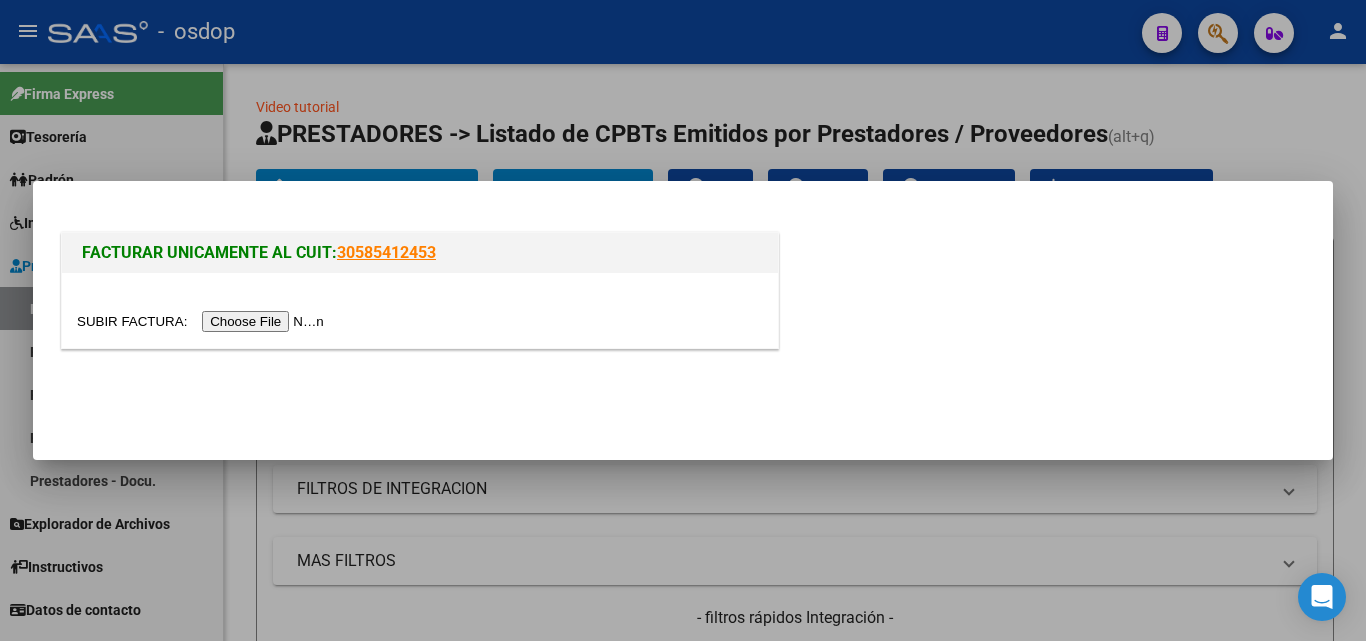 click at bounding box center [203, 321] 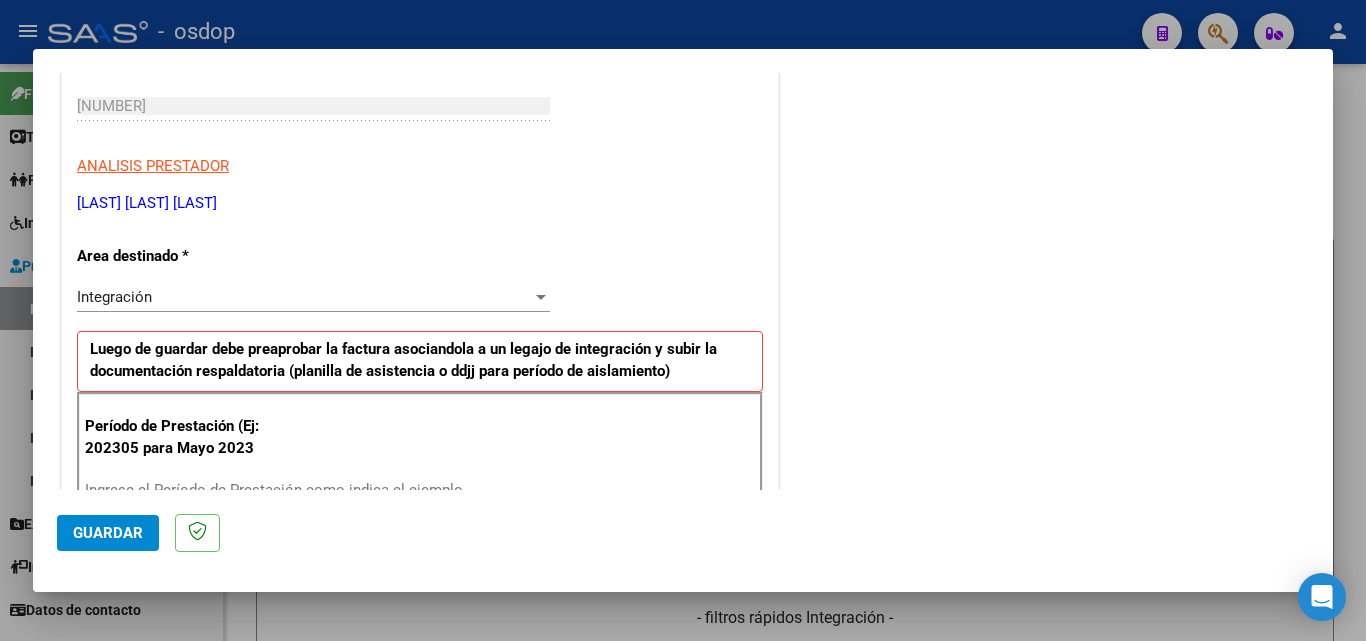 scroll, scrollTop: 400, scrollLeft: 0, axis: vertical 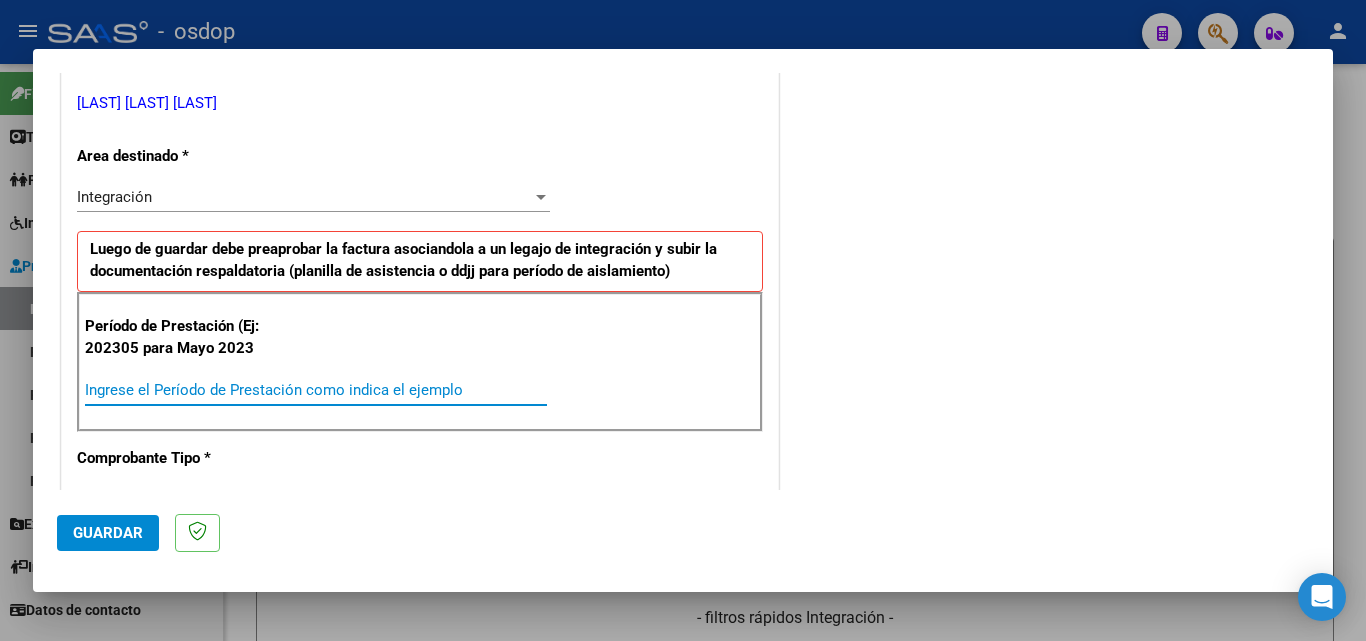 click on "Ingrese el Período de Prestación como indica el ejemplo" at bounding box center [316, 390] 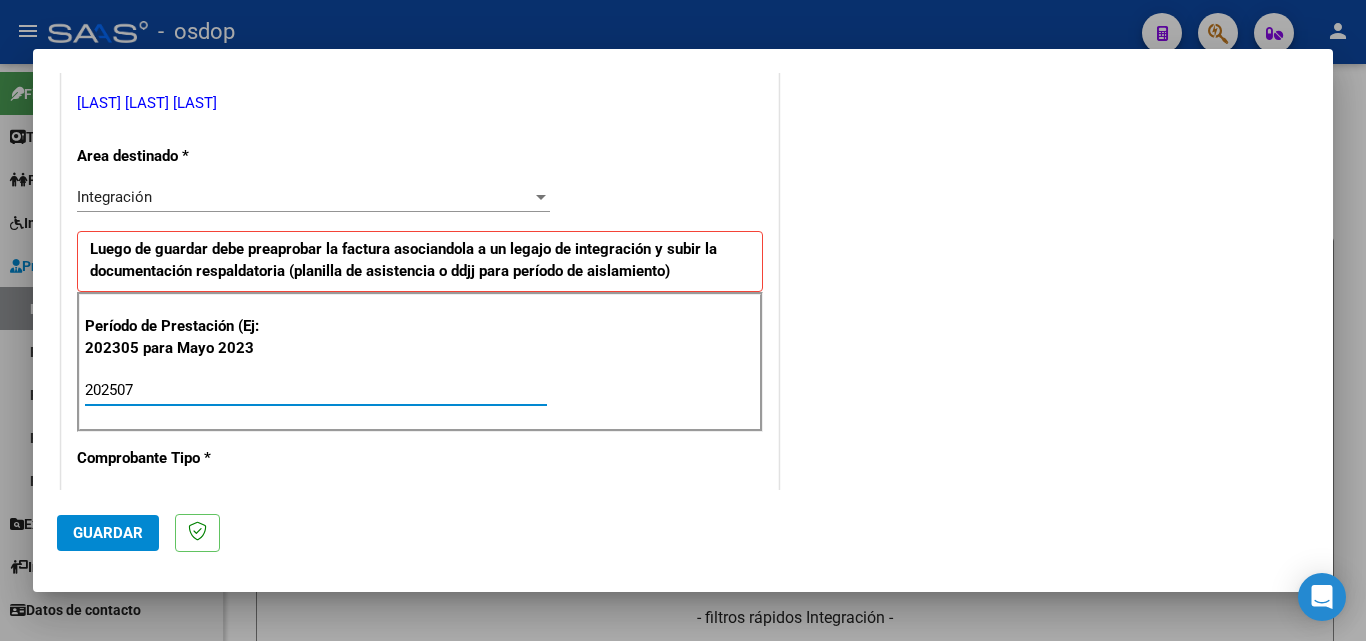 type on "202507" 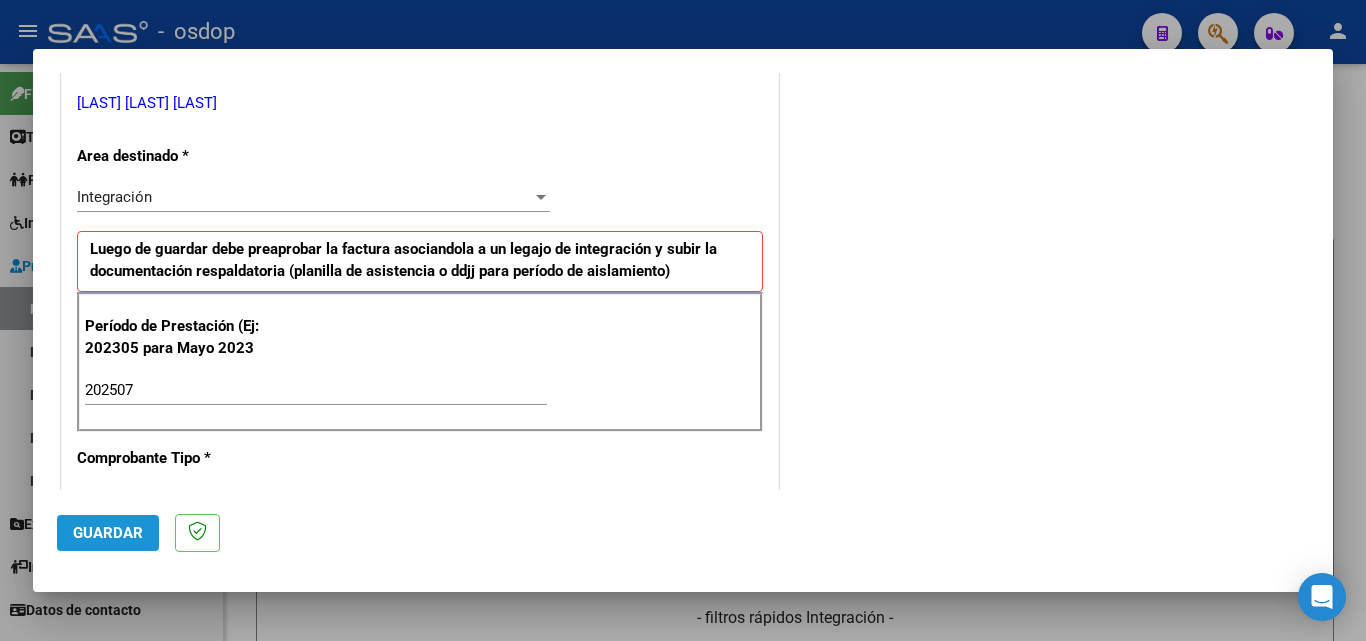 click on "Guardar" 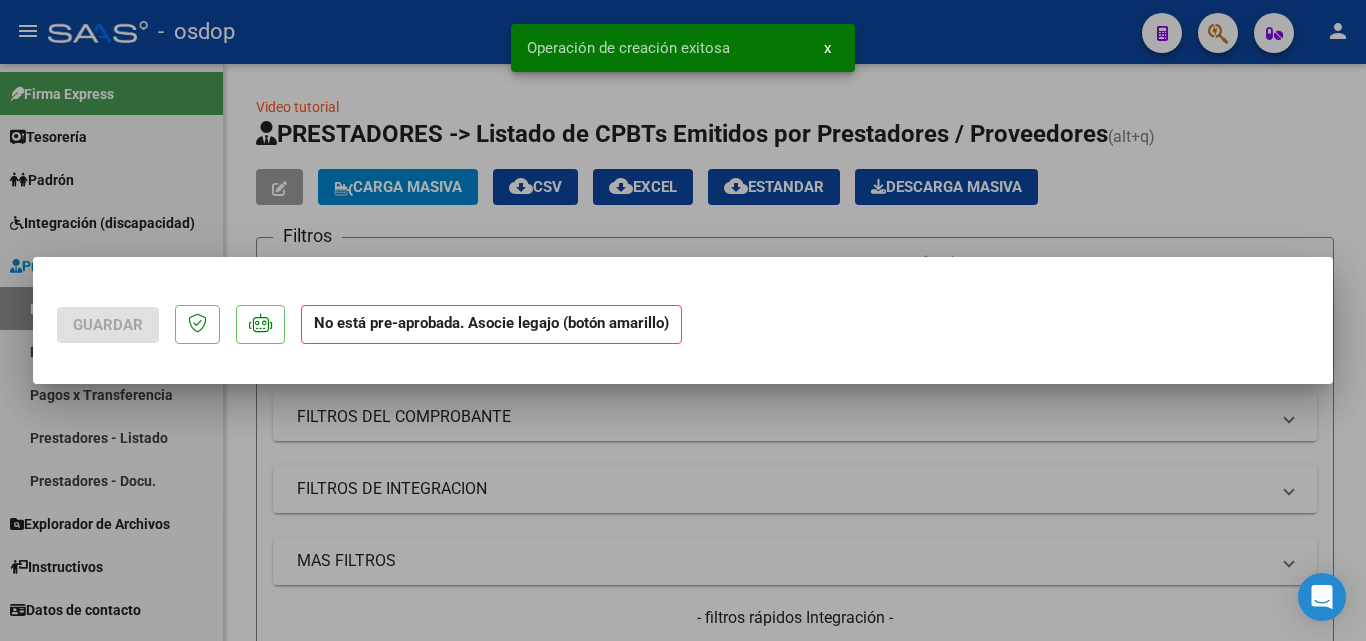 scroll, scrollTop: 0, scrollLeft: 0, axis: both 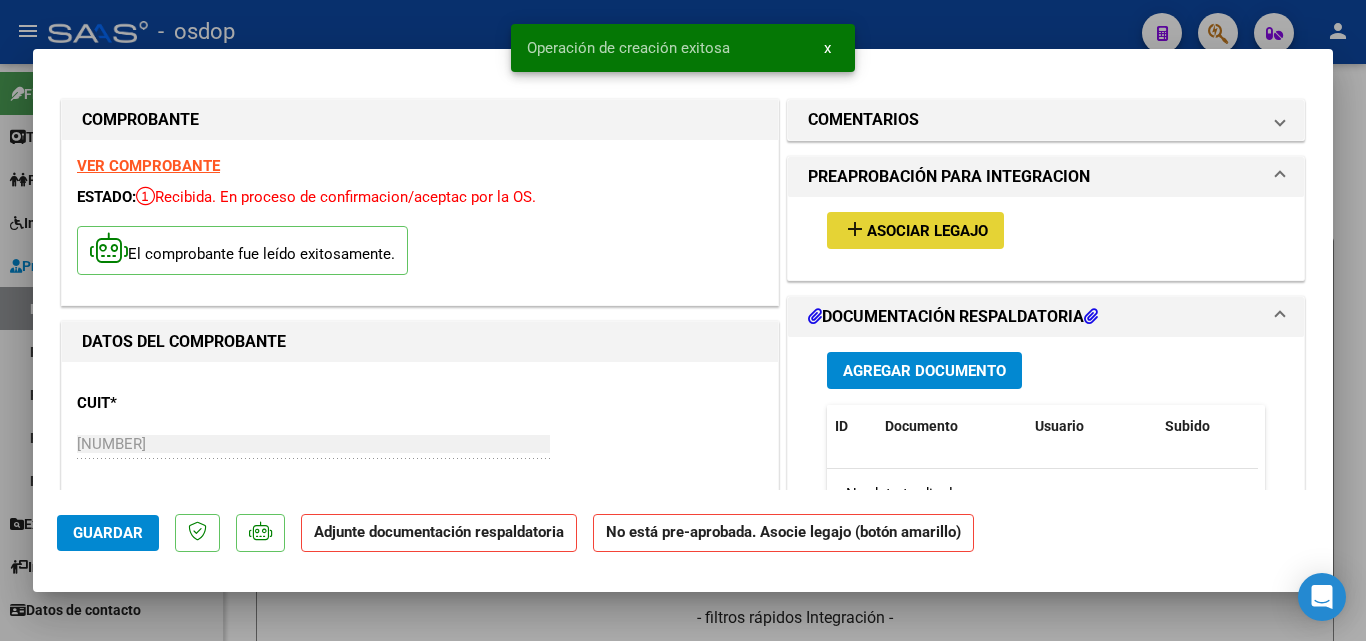 click on "add" at bounding box center [855, 229] 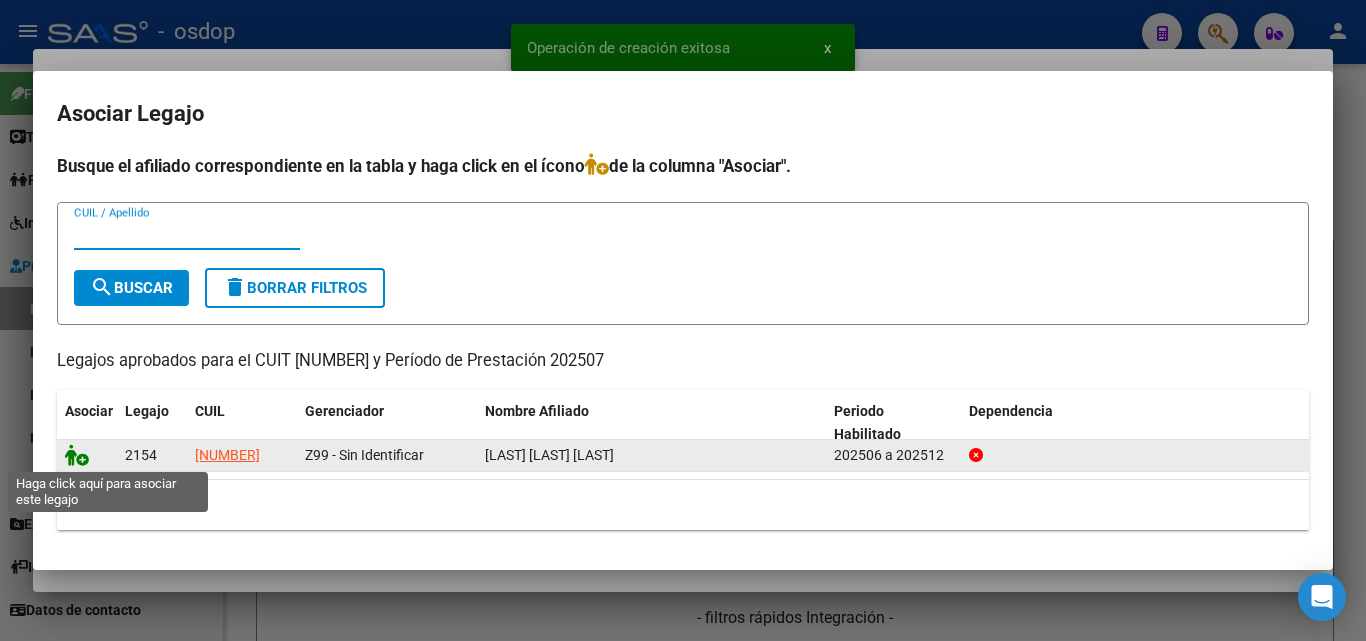 click 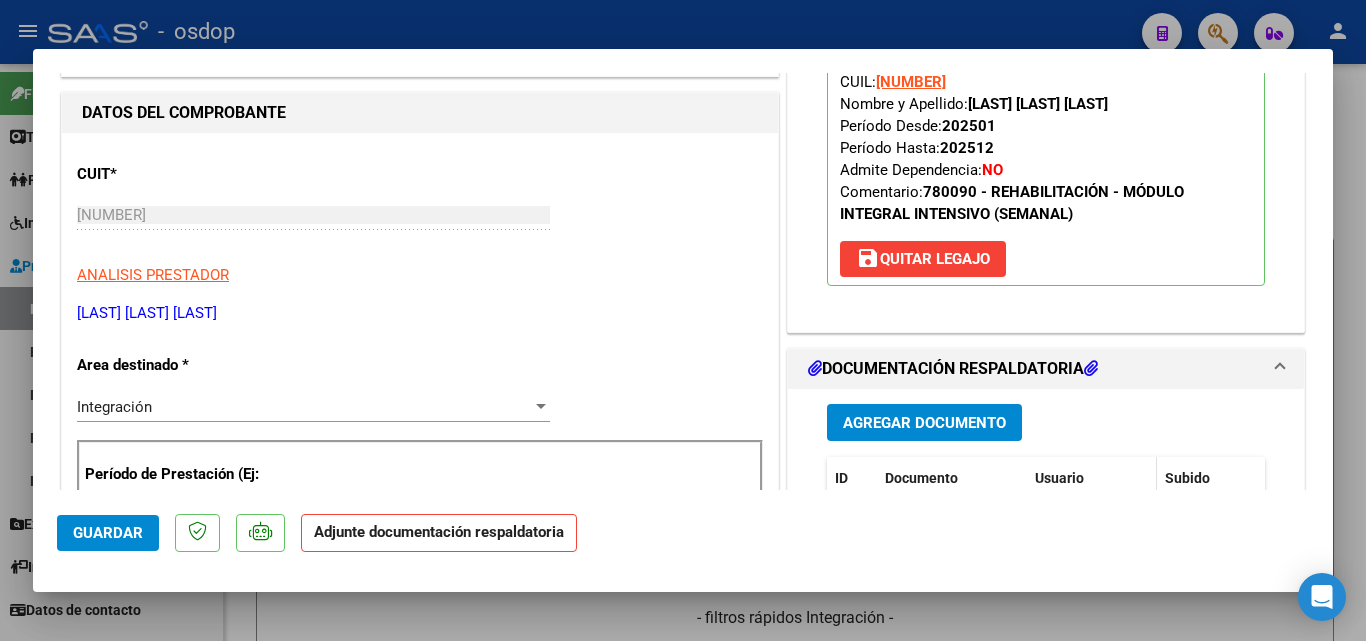 scroll, scrollTop: 400, scrollLeft: 0, axis: vertical 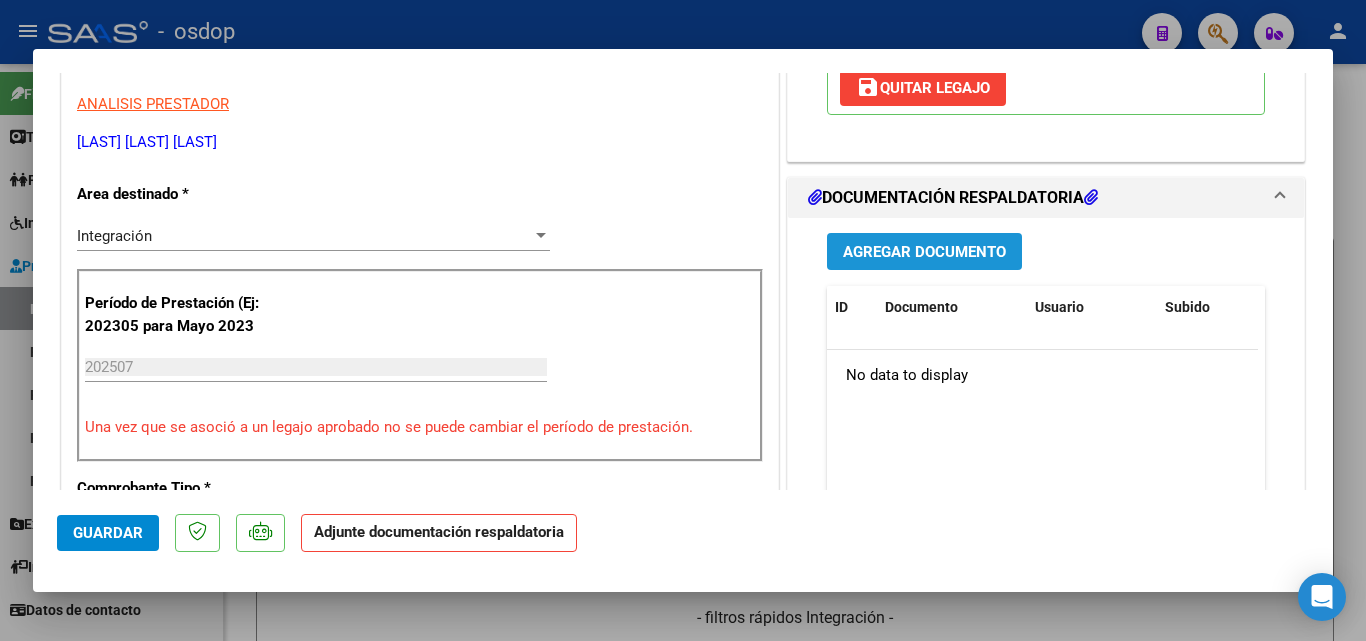 click on "Agregar Documento" at bounding box center [924, 251] 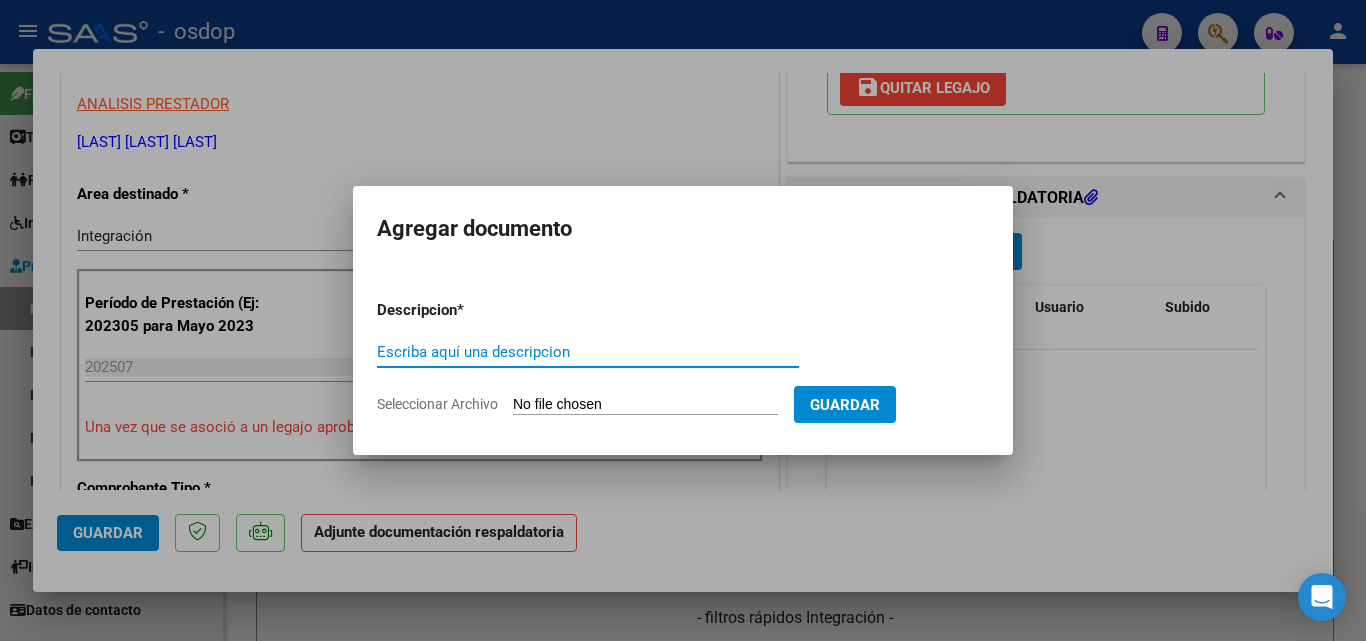 click on "Seleccionar Archivo" at bounding box center (645, 405) 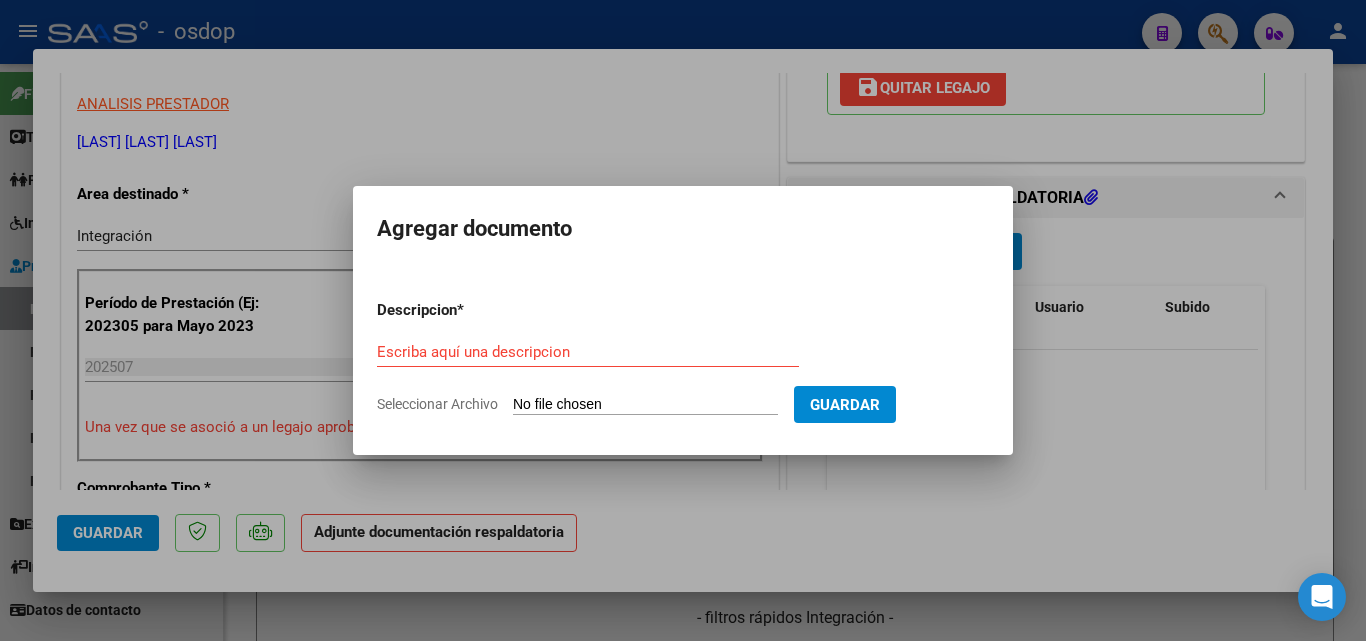 type on "C:\fakepath\[LAST]-asist jul25.pdf" 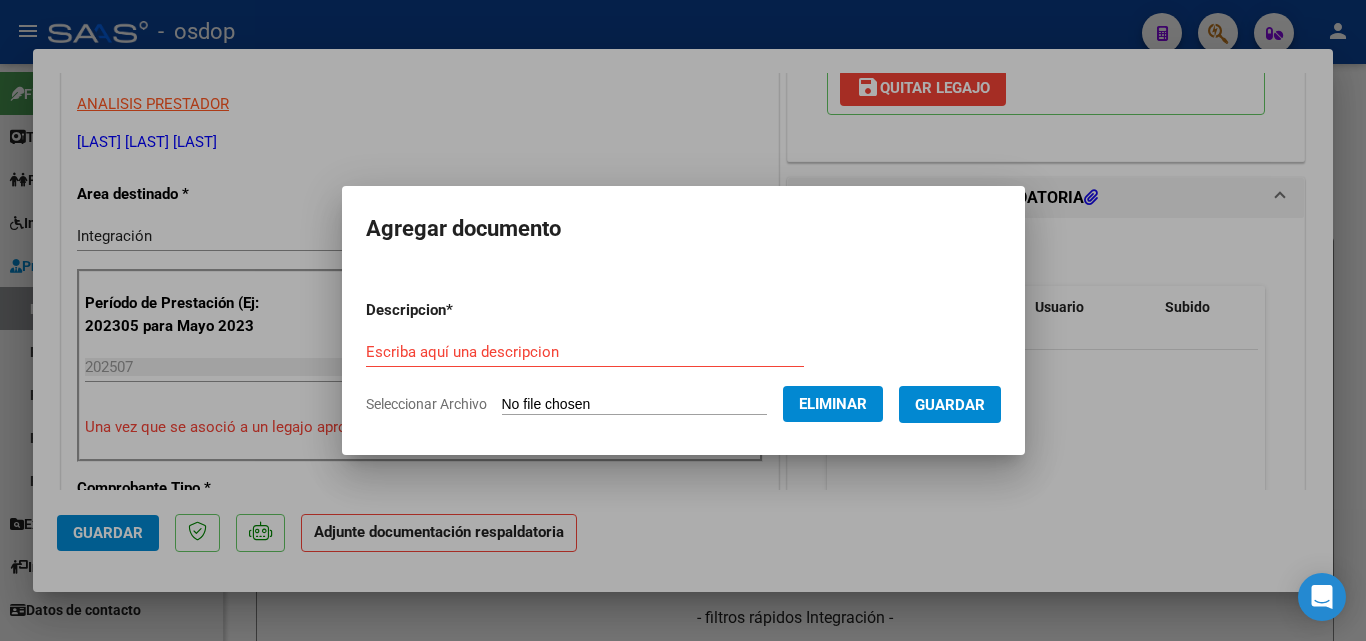 click on "Escriba aquí una descripcion" at bounding box center [585, 352] 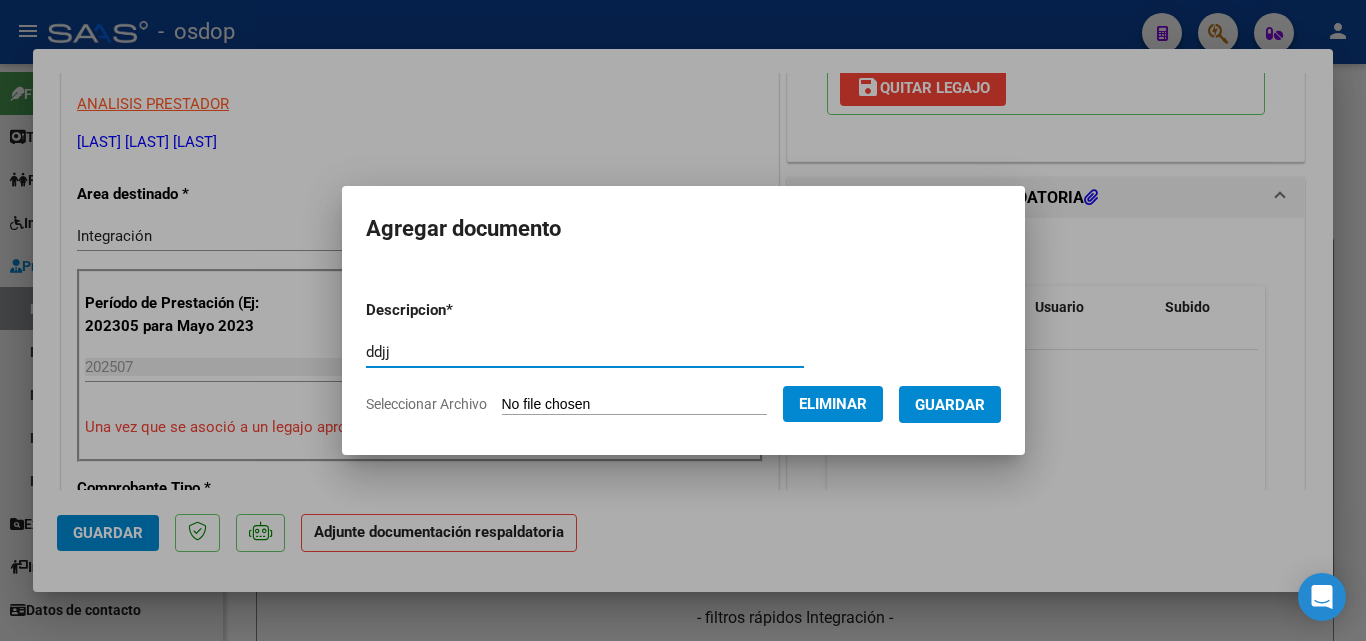 type on "ddjj" 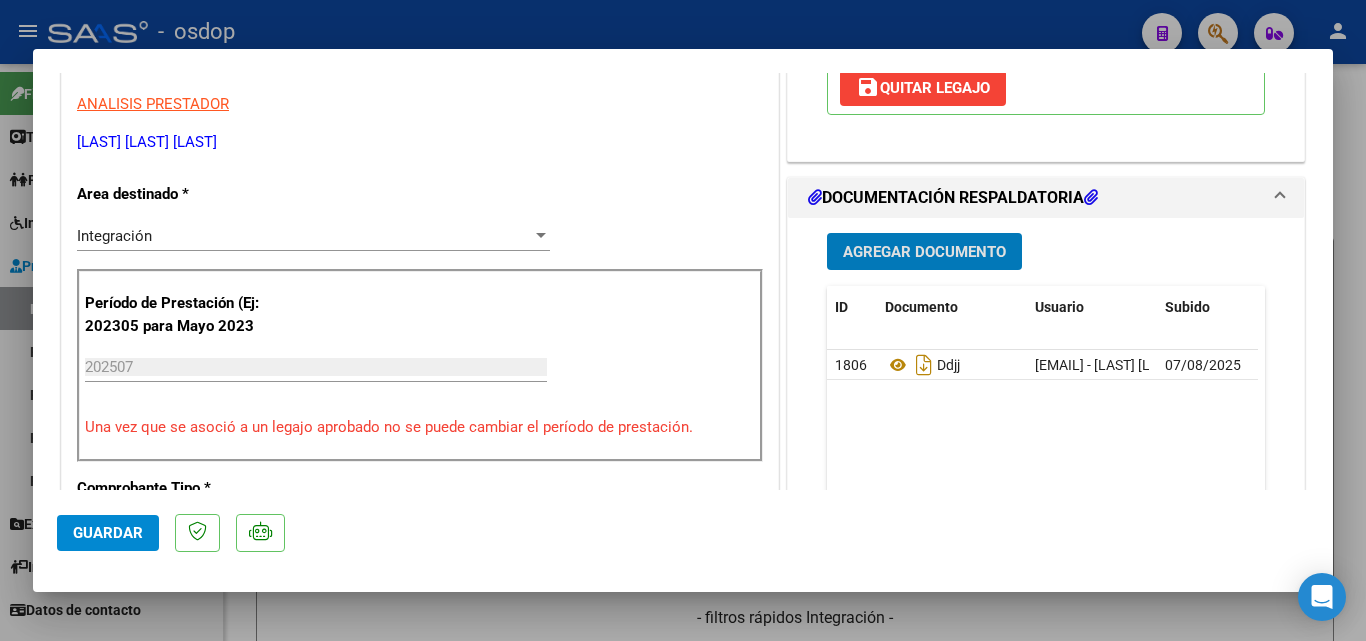click at bounding box center [683, 320] 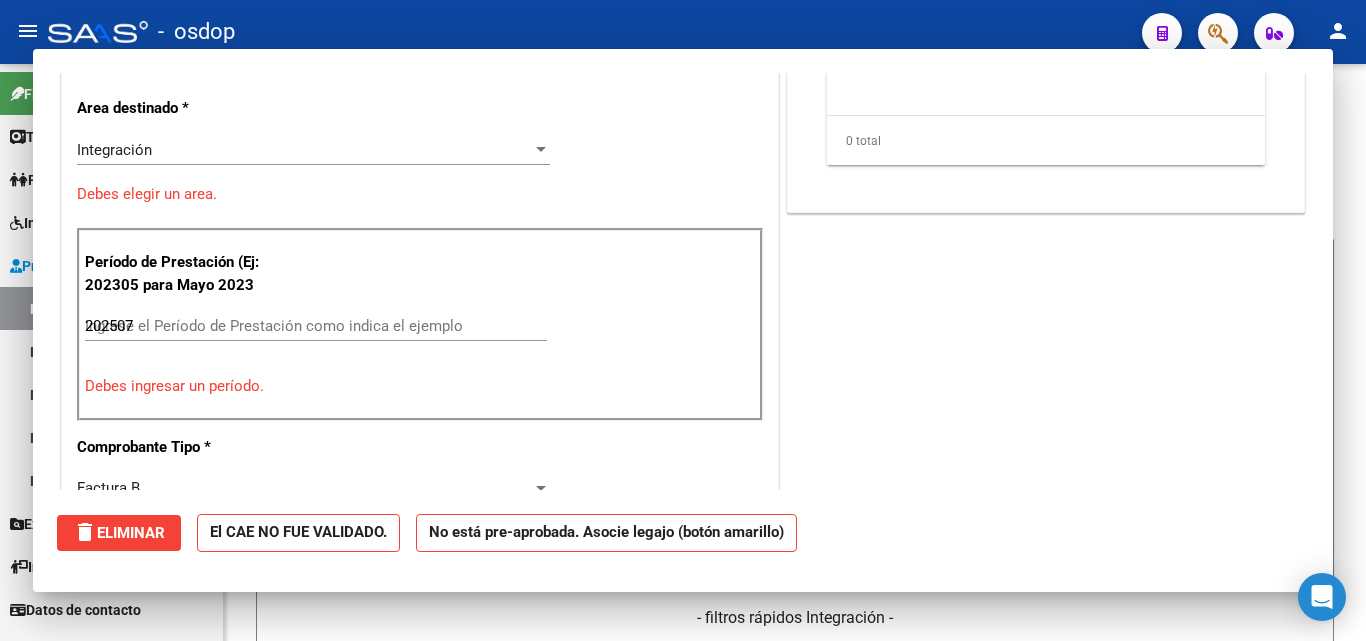 type 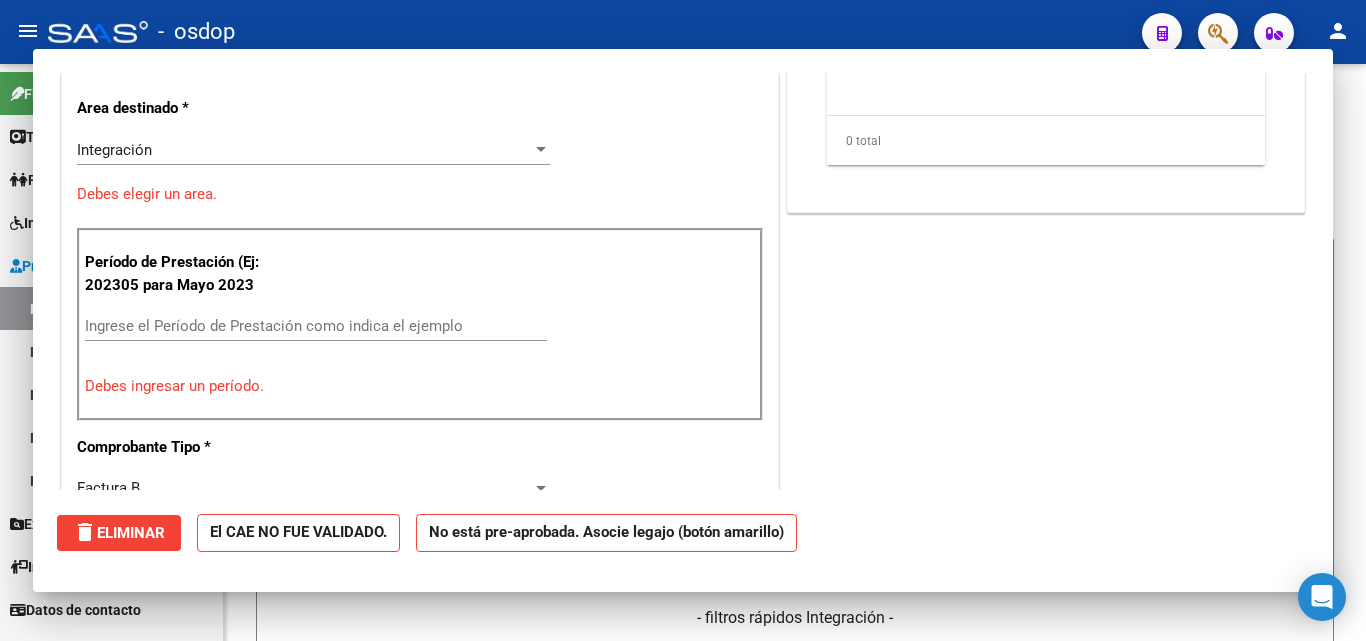 scroll, scrollTop: 339, scrollLeft: 0, axis: vertical 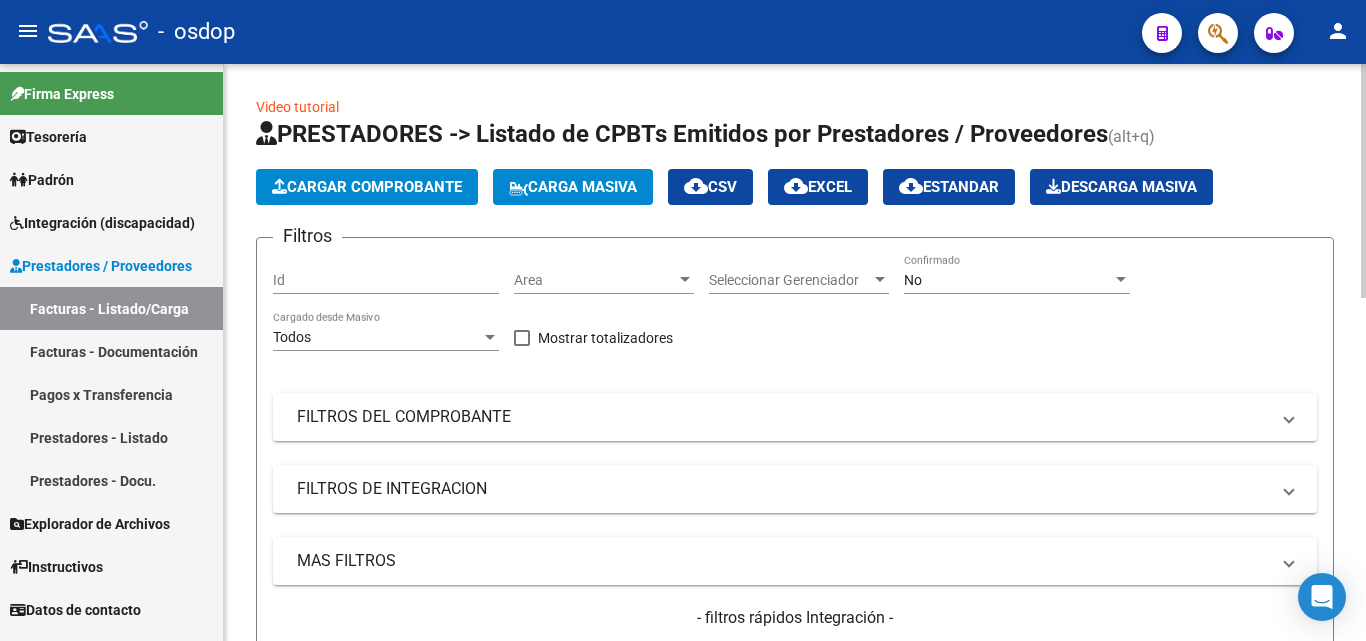 click on "Cargar Comprobante" 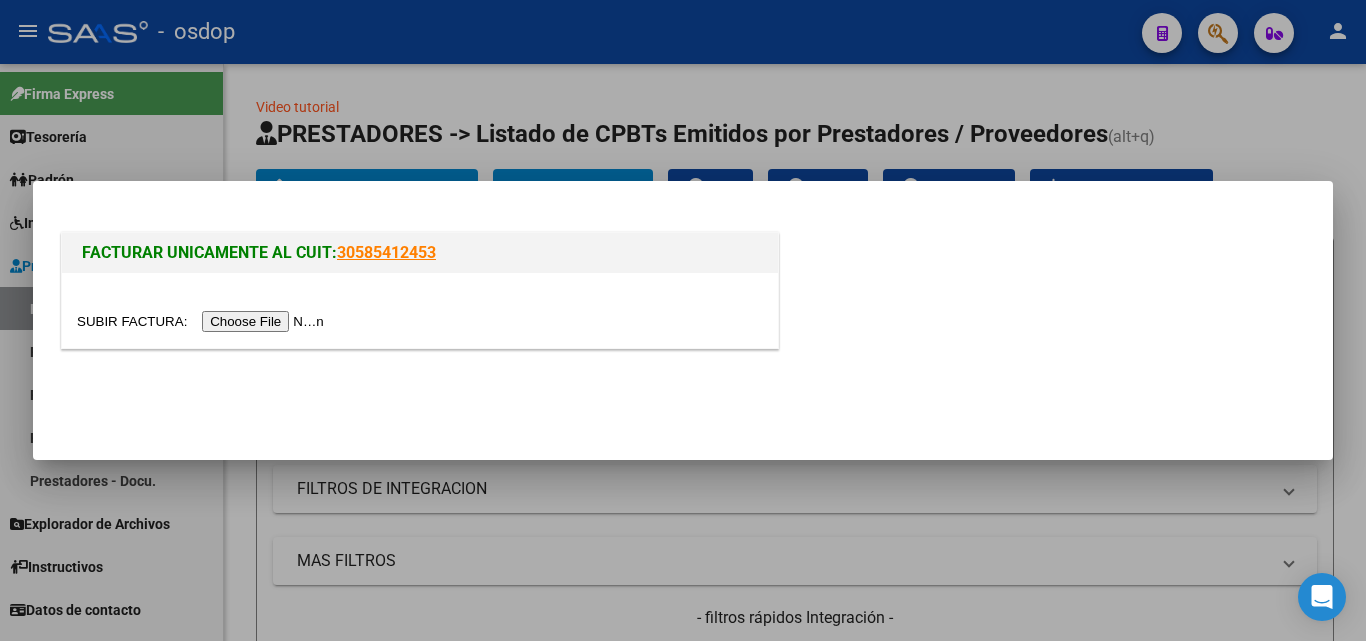 click at bounding box center [203, 321] 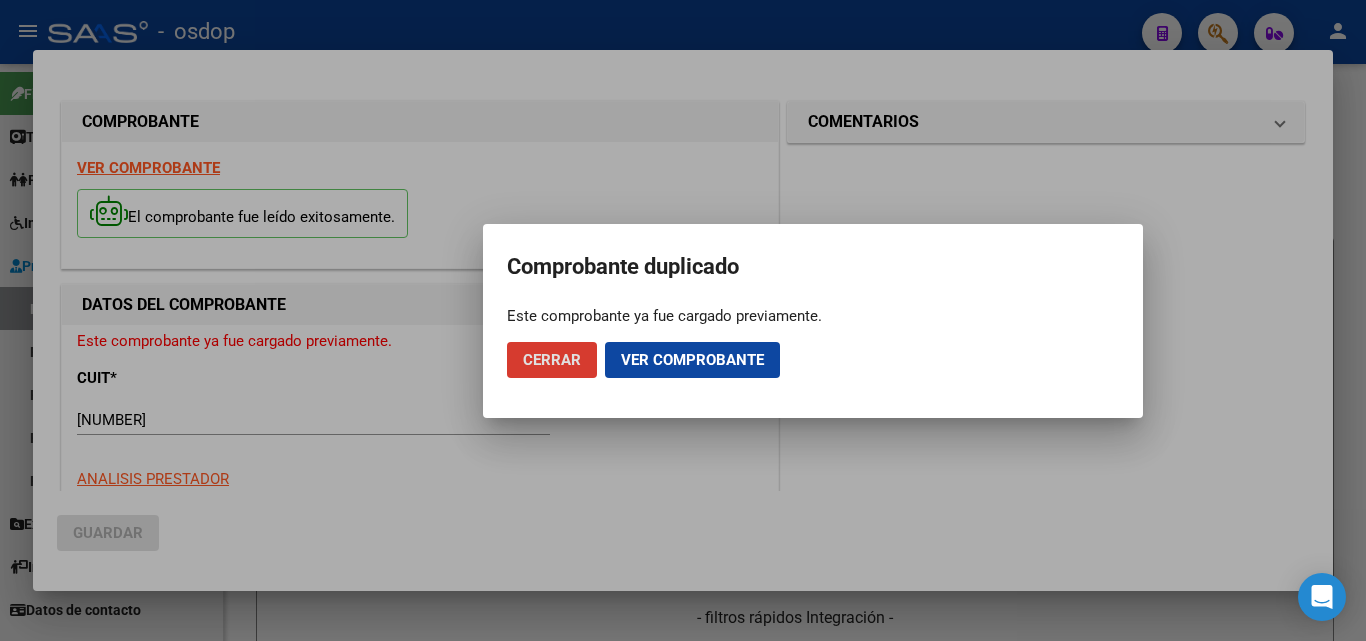 click at bounding box center [683, 320] 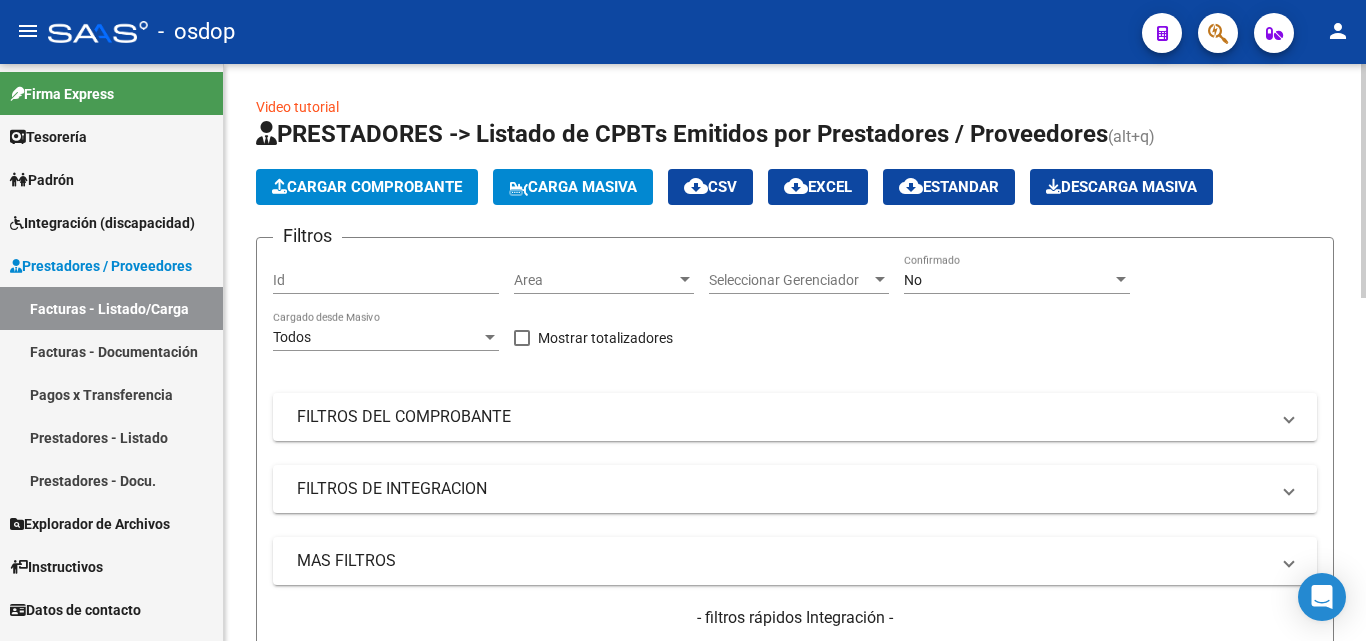click on "Cargar Comprobante" 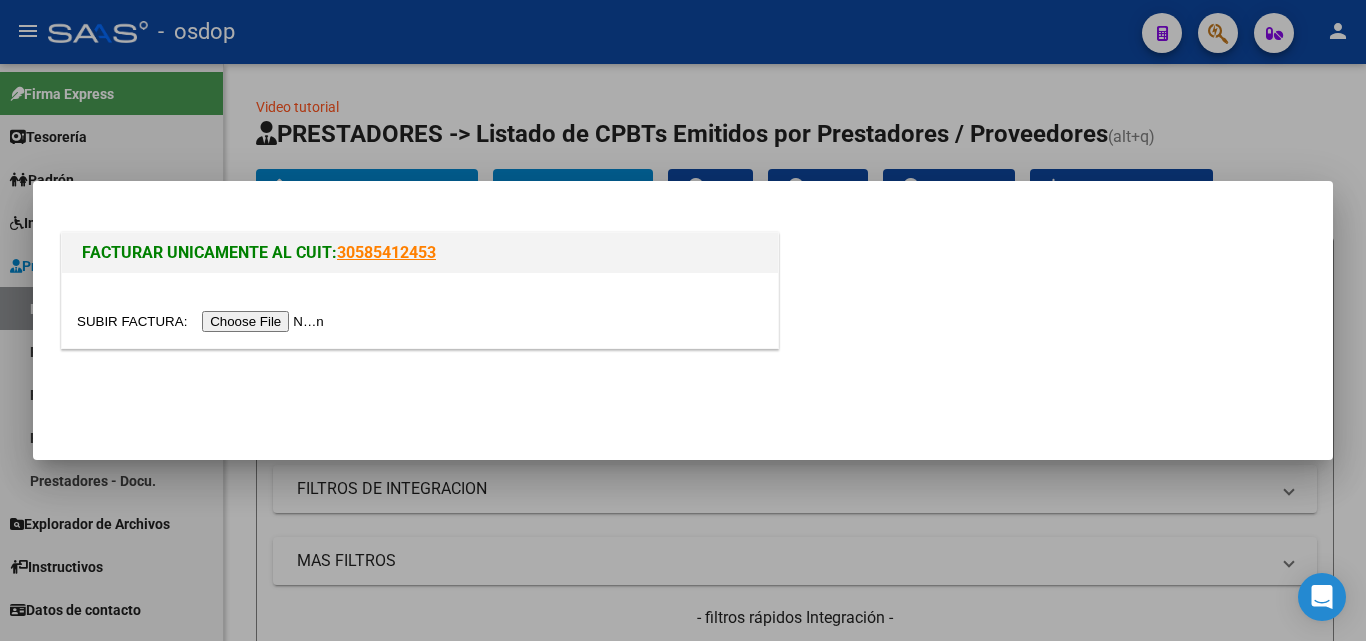 click at bounding box center (203, 321) 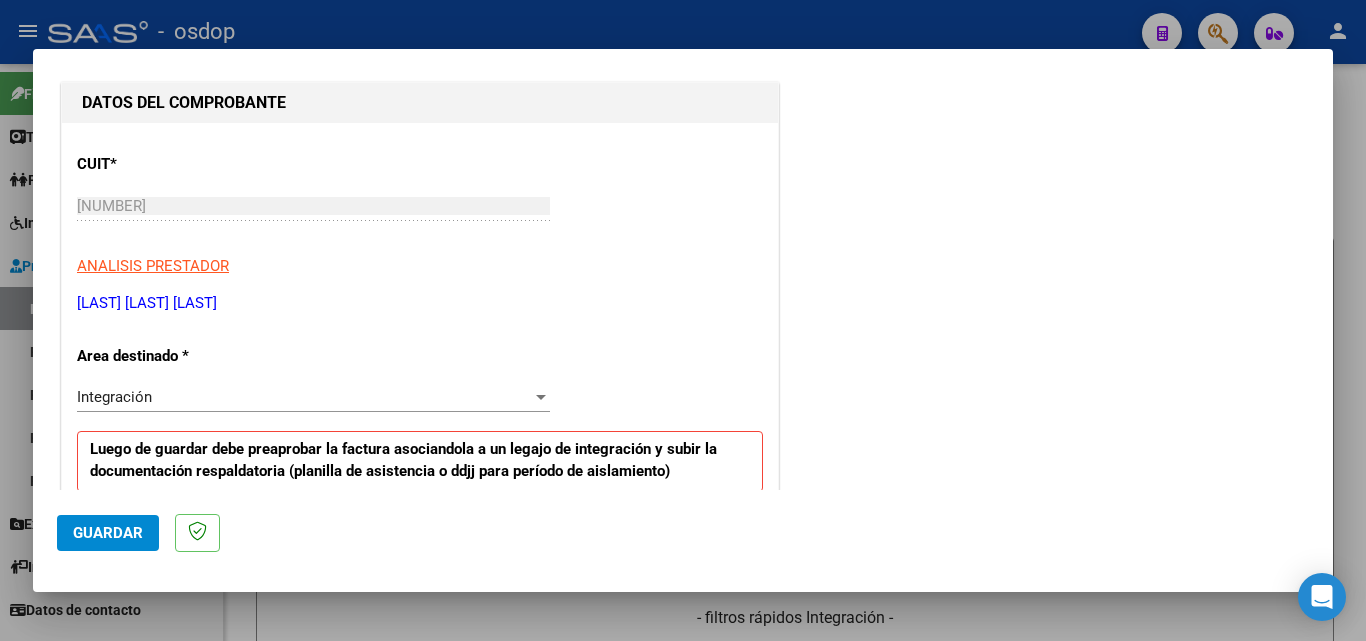 scroll, scrollTop: 400, scrollLeft: 0, axis: vertical 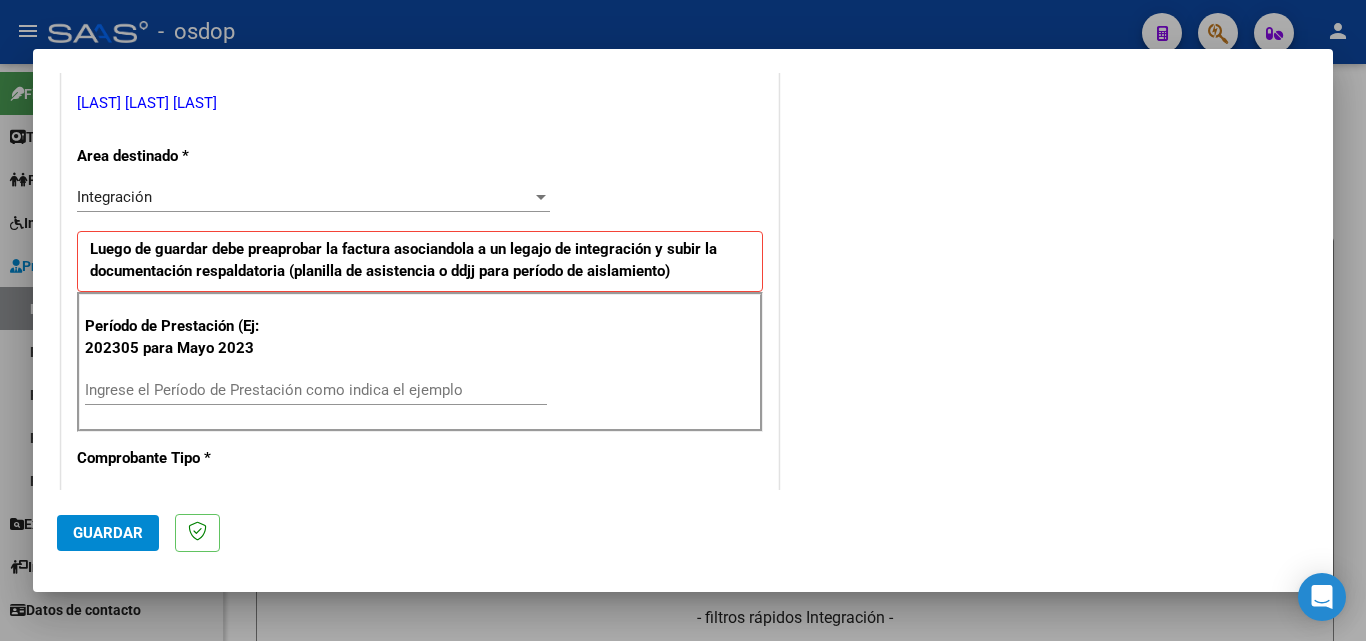 click on "Ingrese el Período de Prestación como indica el ejemplo" at bounding box center (316, 390) 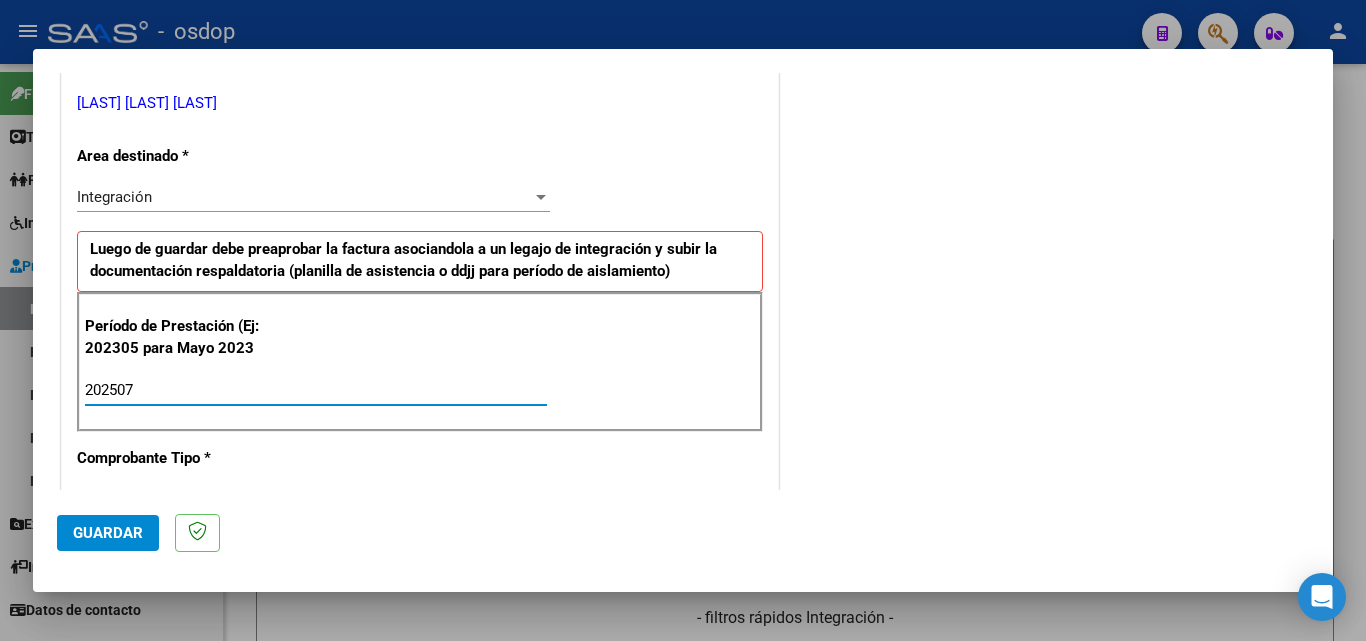 type on "202507" 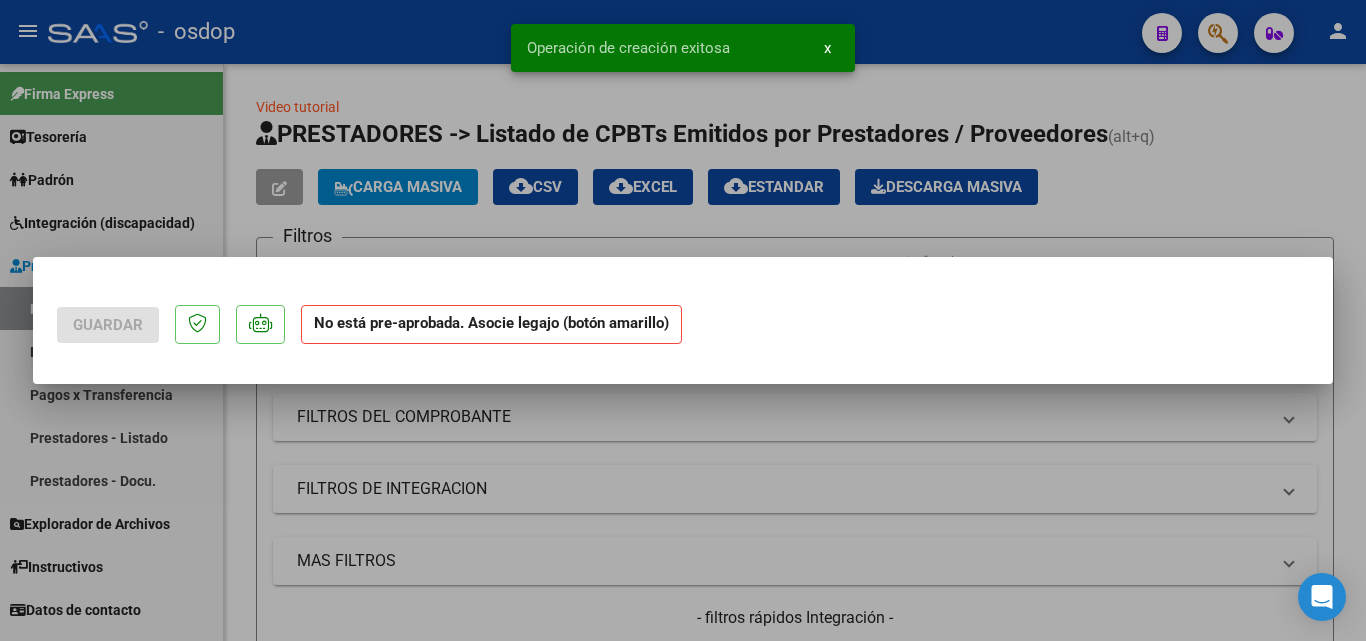 scroll, scrollTop: 0, scrollLeft: 0, axis: both 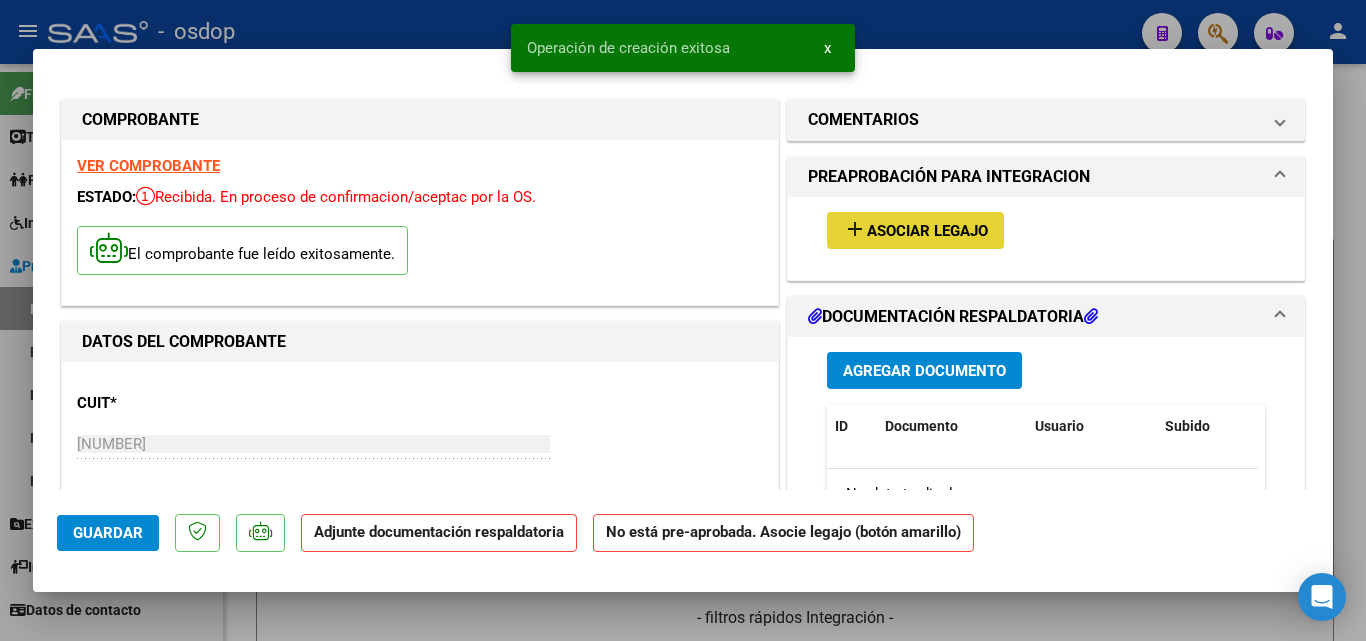click on "add" at bounding box center [855, 229] 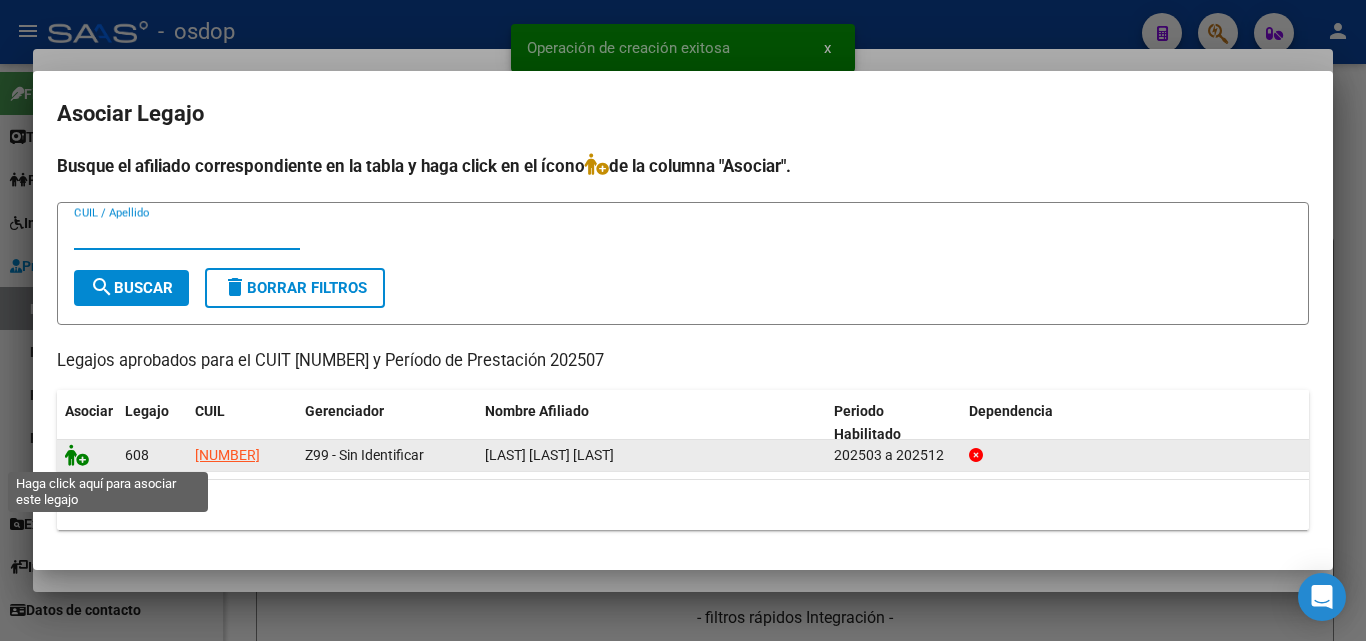 click 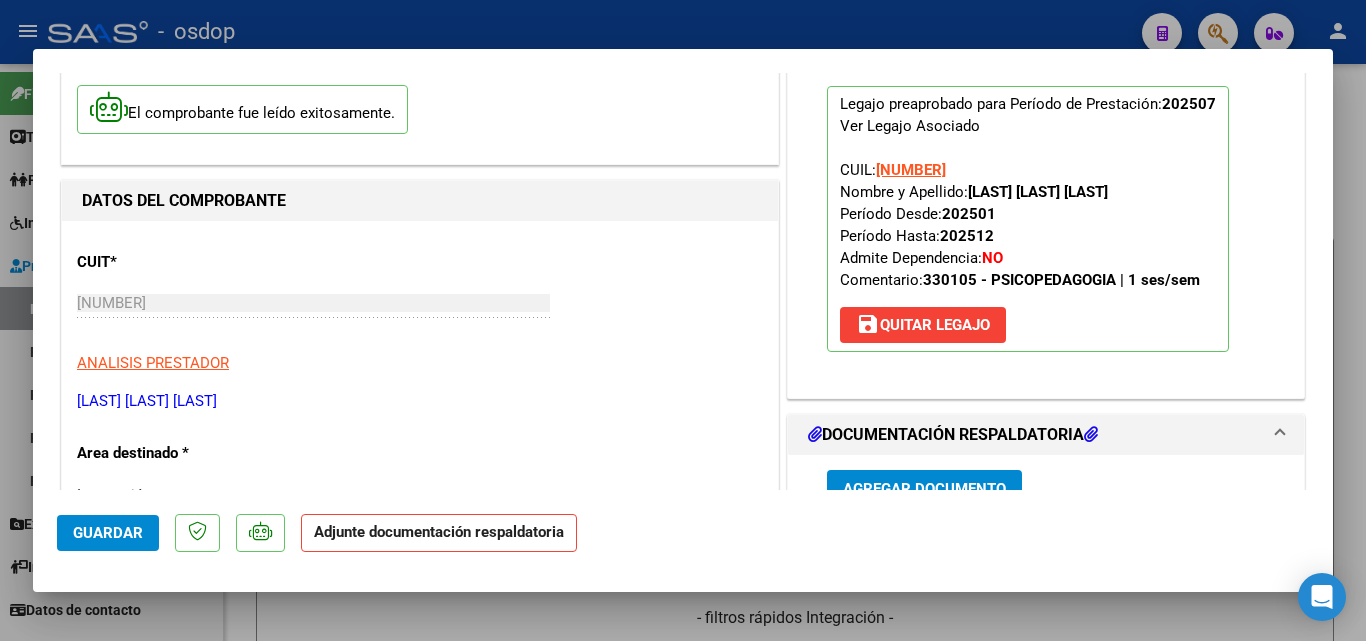 scroll, scrollTop: 300, scrollLeft: 0, axis: vertical 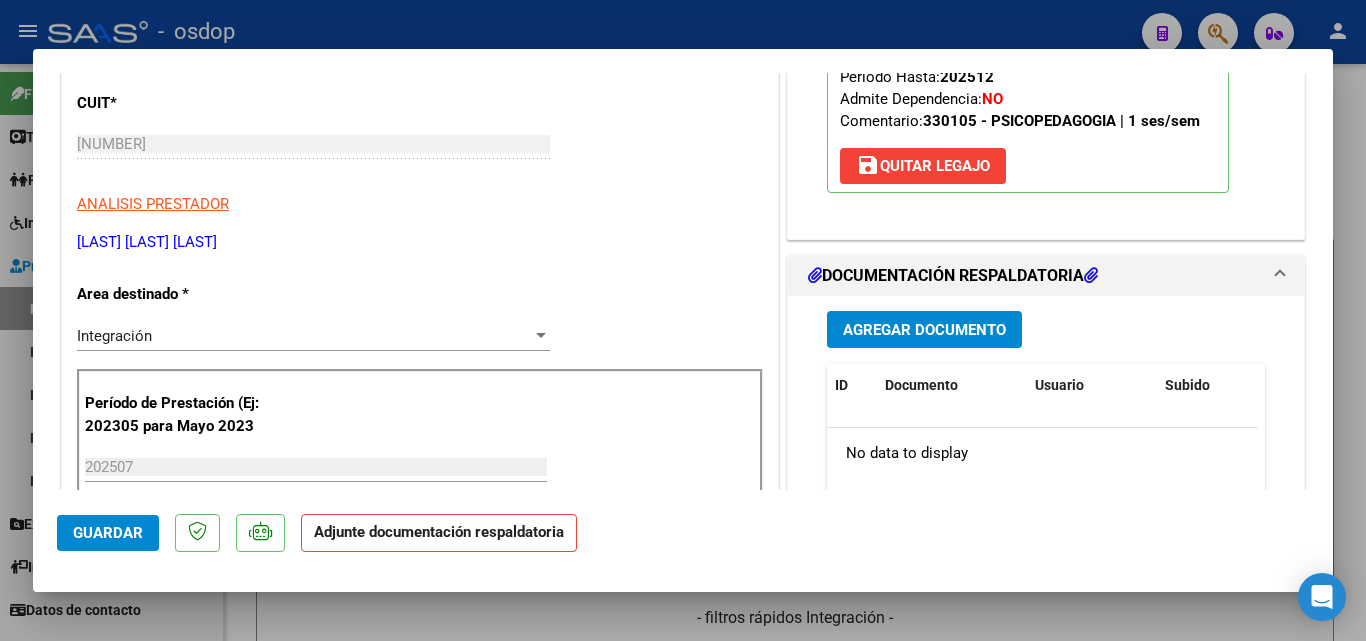 click on "Agregar Documento" at bounding box center (924, 330) 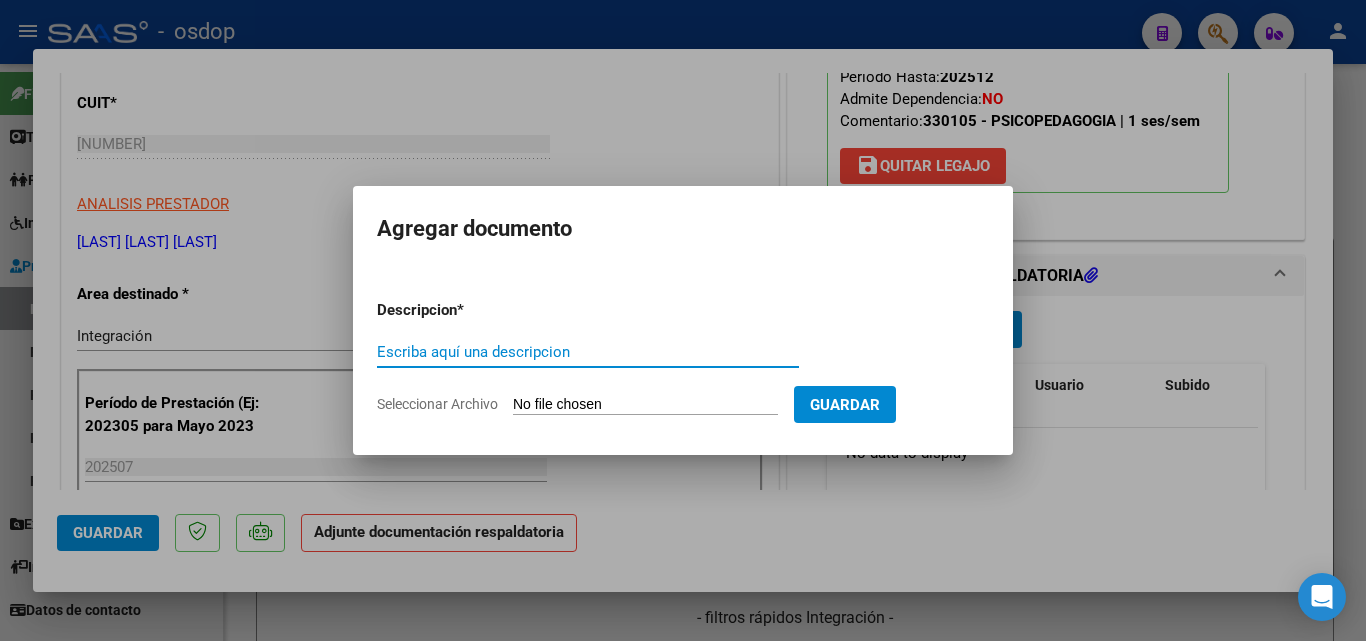 click on "Seleccionar Archivo" at bounding box center [645, 405] 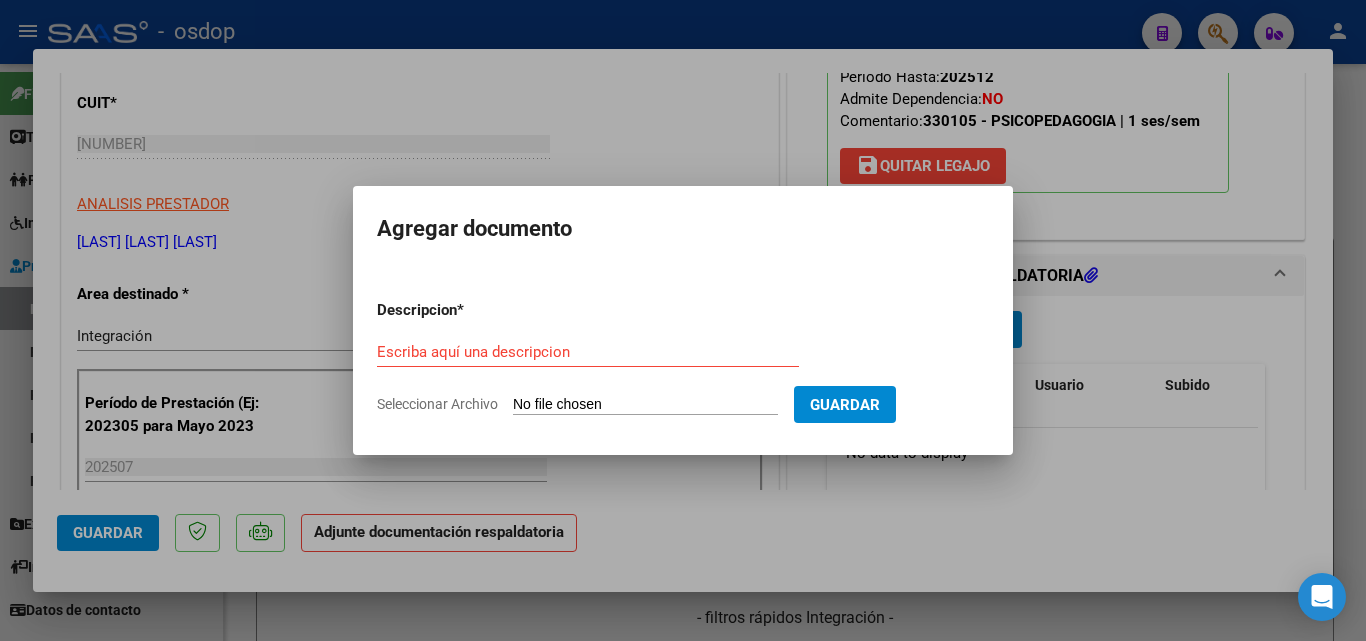 type on "C:\fakepath\asistencia [LAST].pdf" 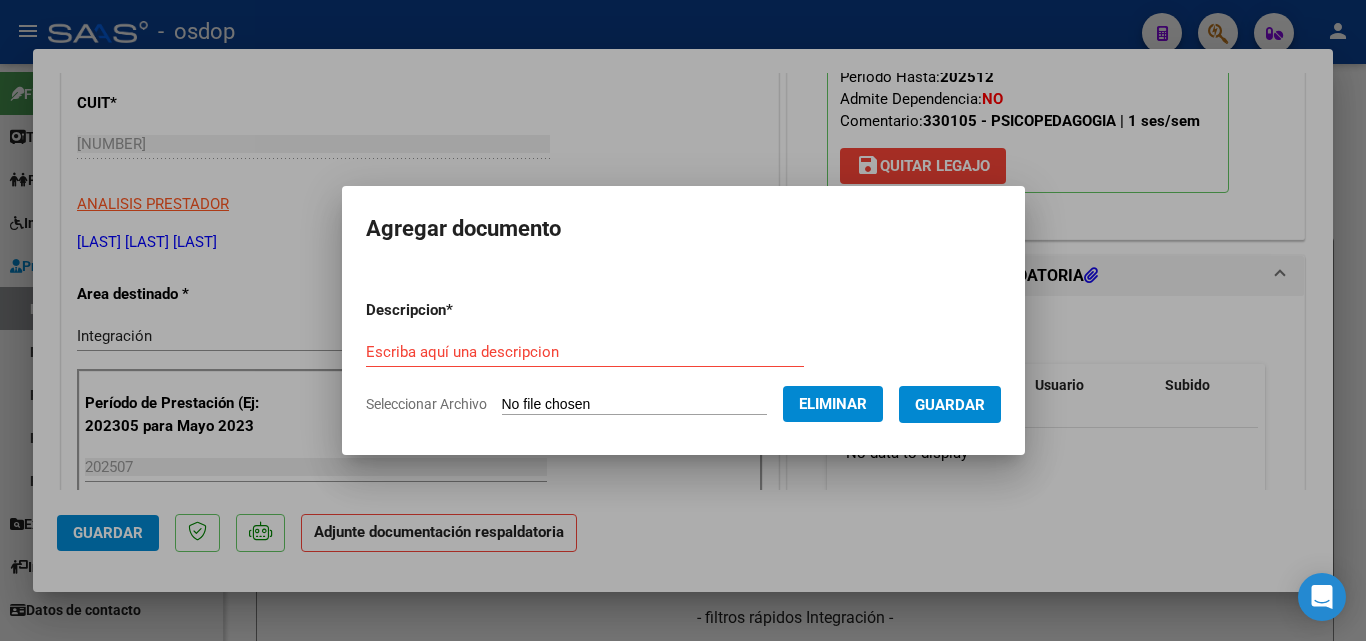 click on "Escriba aquí una descripcion" at bounding box center (585, 352) 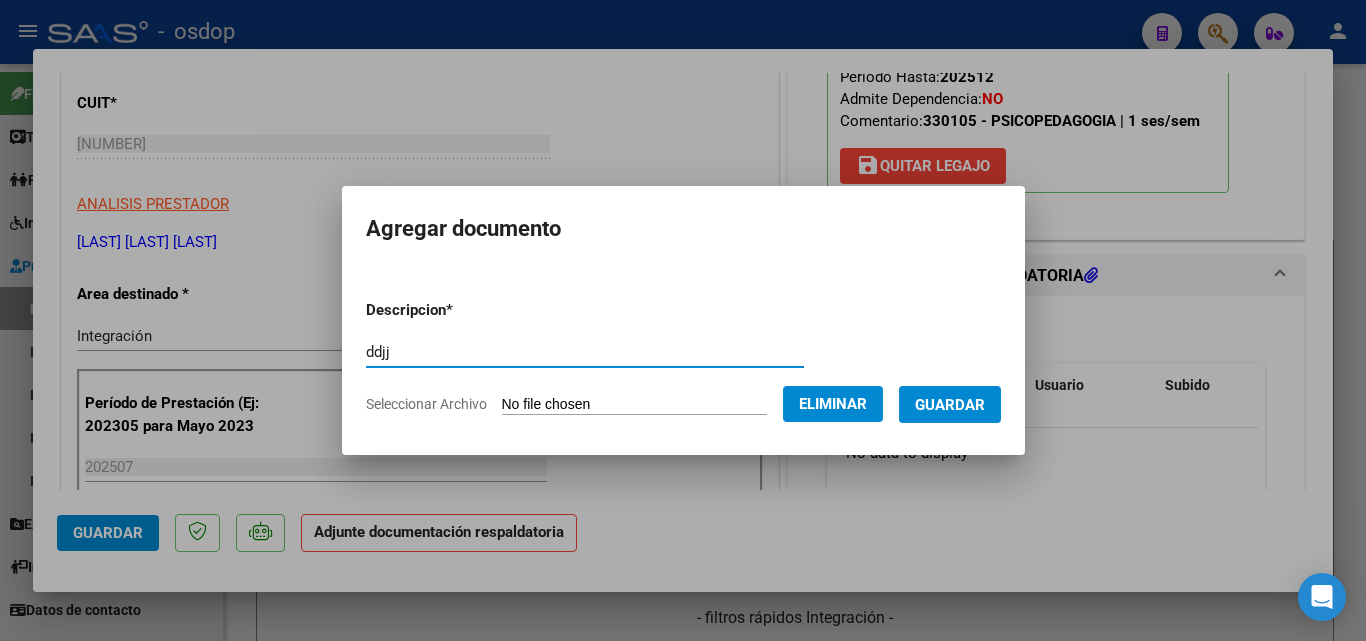 type on "ddjj" 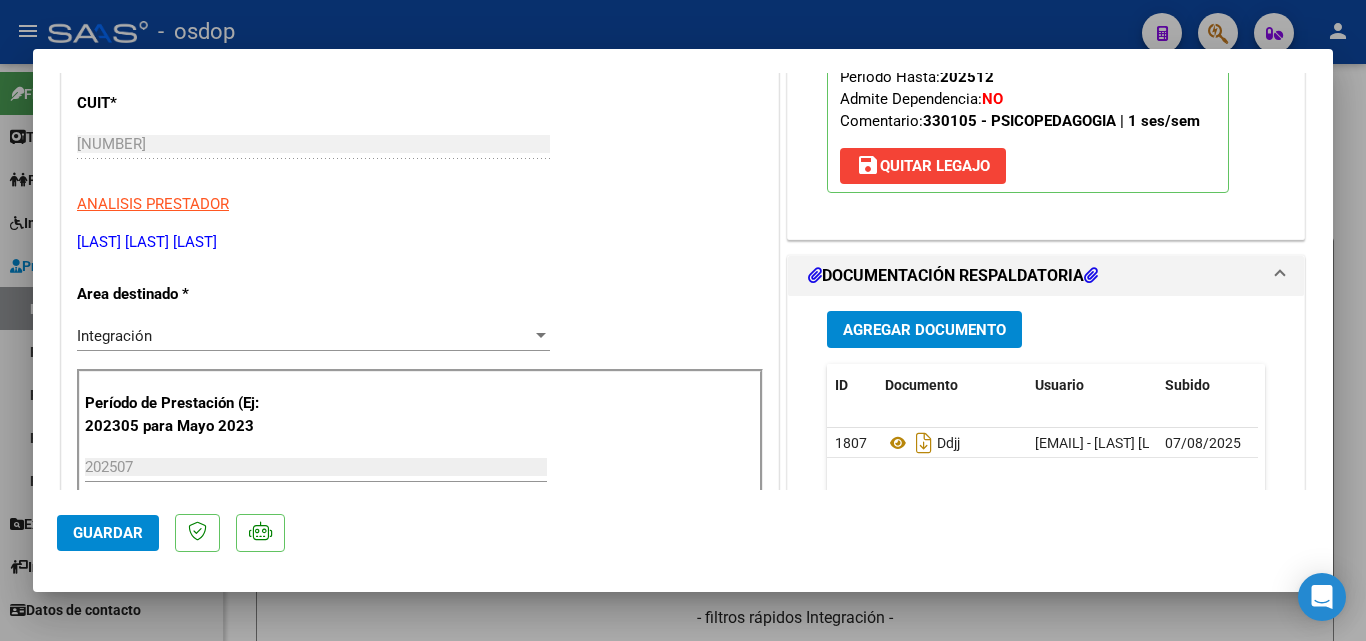 click at bounding box center [683, 320] 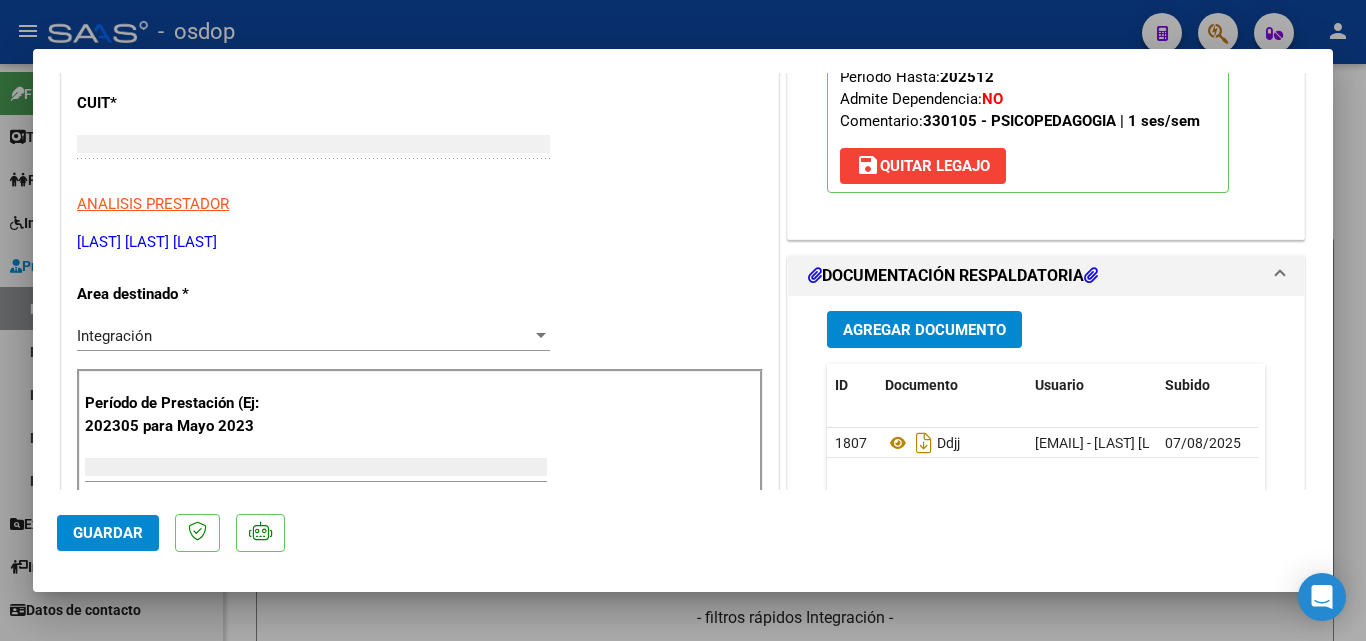 scroll, scrollTop: 239, scrollLeft: 0, axis: vertical 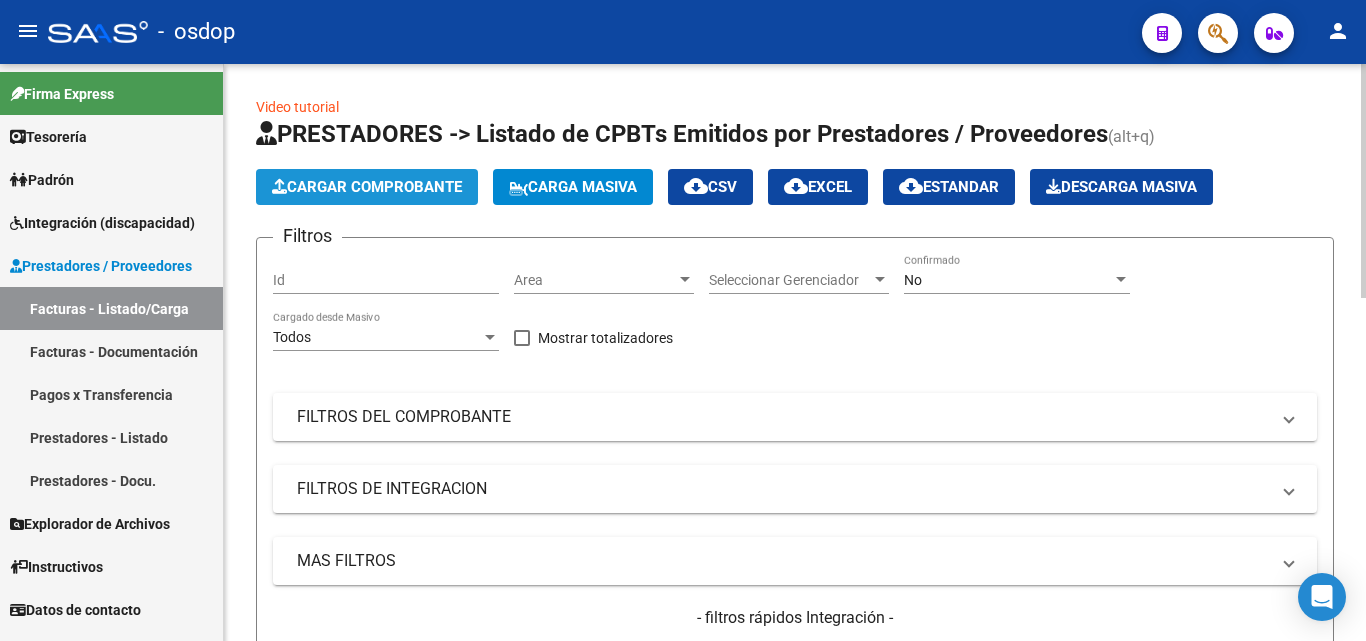 click on "Cargar Comprobante" 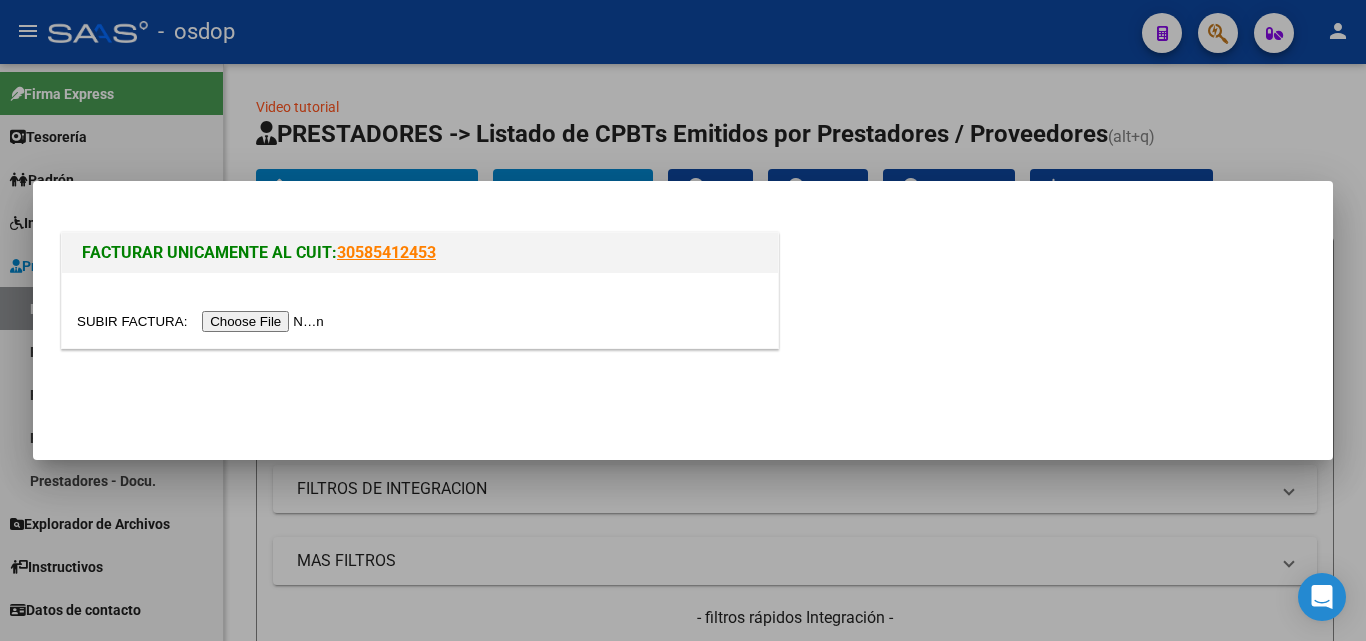 click at bounding box center [203, 321] 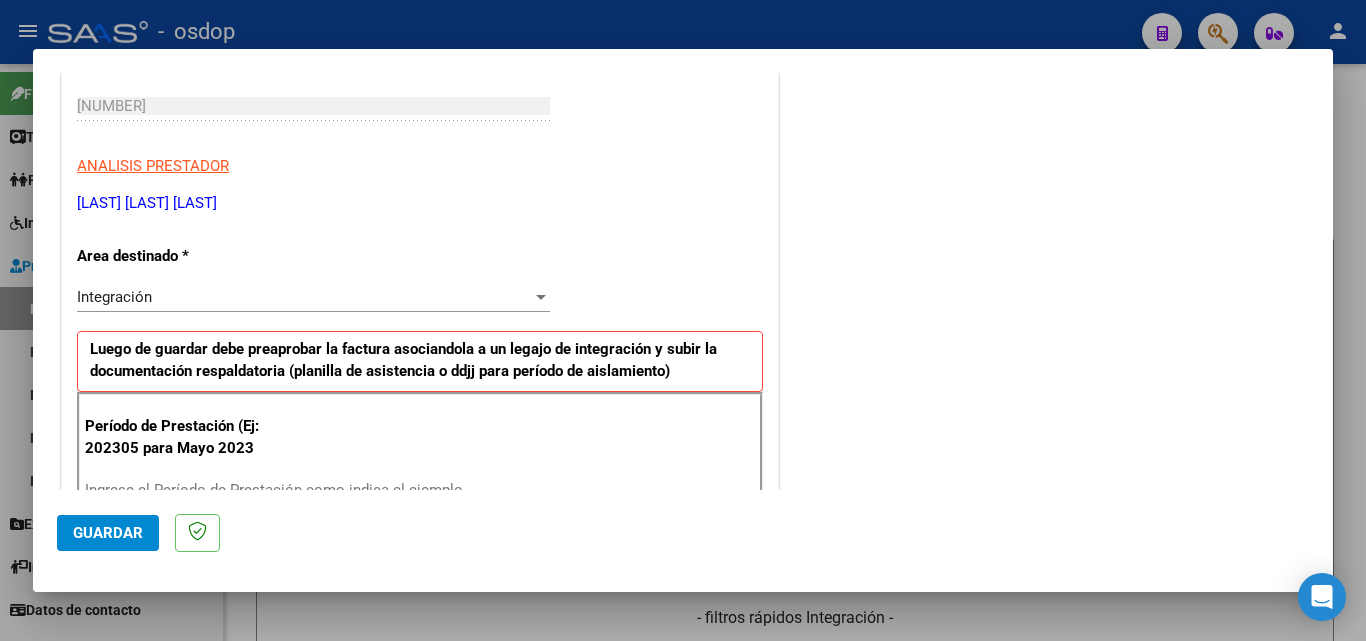 scroll, scrollTop: 400, scrollLeft: 0, axis: vertical 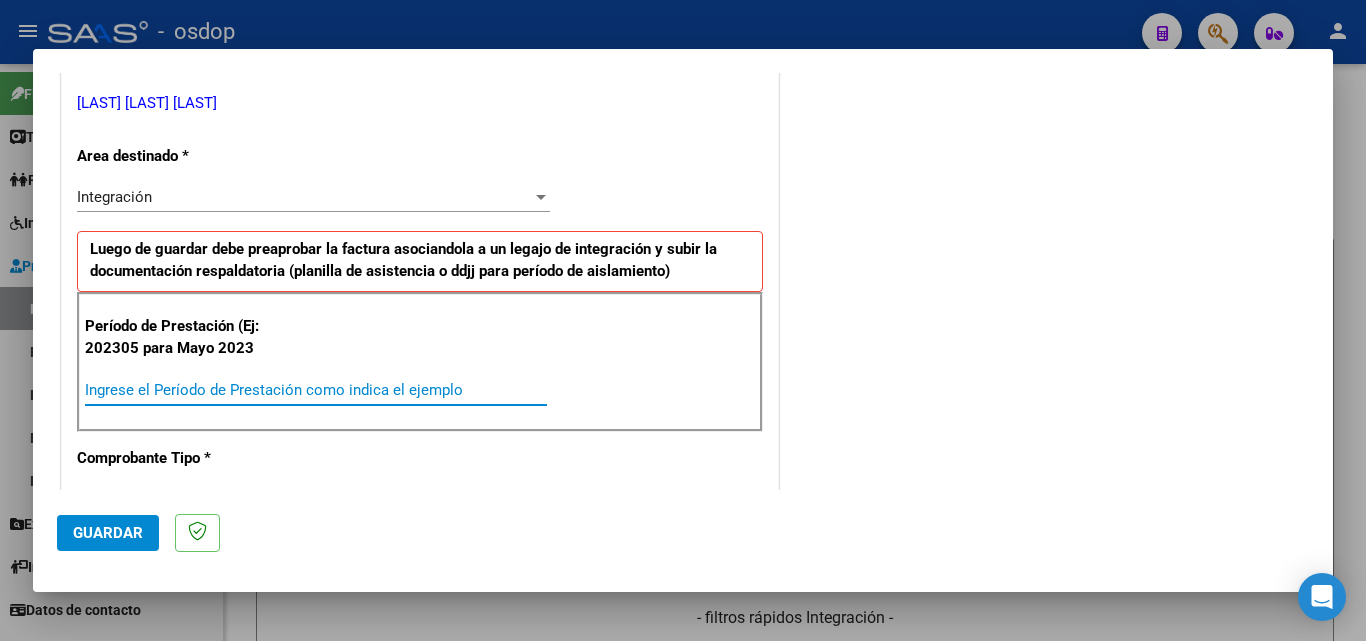 click on "Ingrese el Período de Prestación como indica el ejemplo" at bounding box center (316, 390) 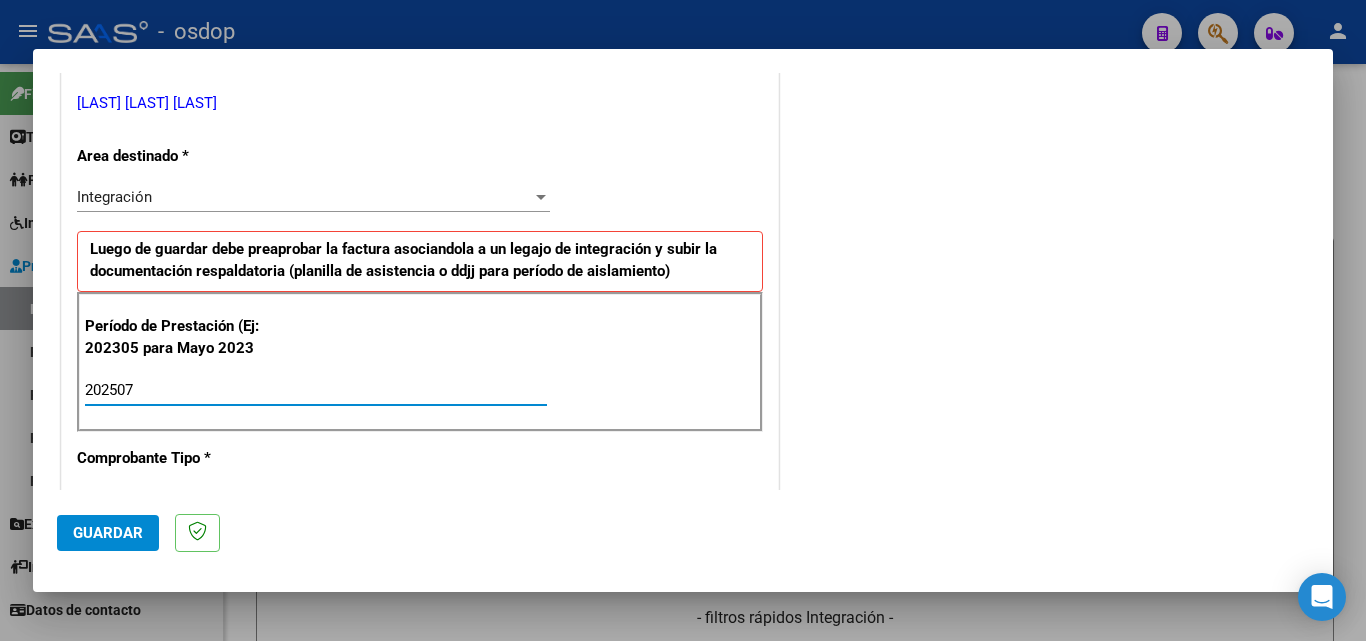 type on "202507" 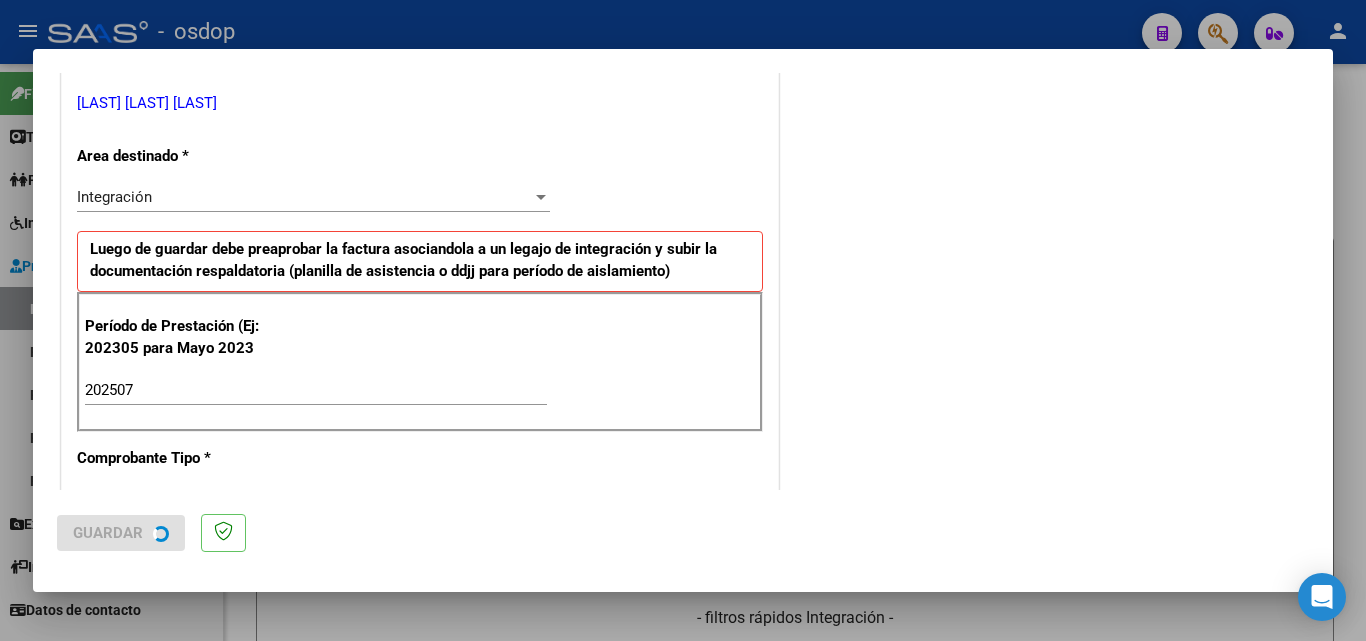 scroll, scrollTop: 0, scrollLeft: 0, axis: both 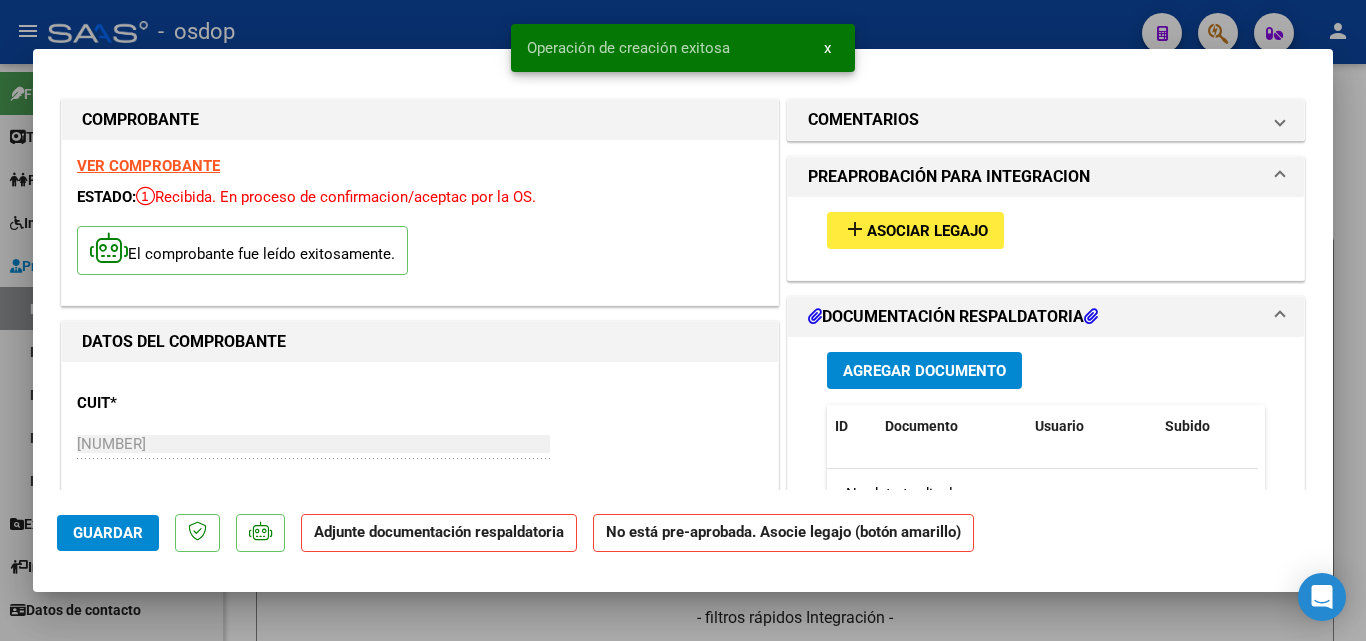 click on "add" at bounding box center (855, 229) 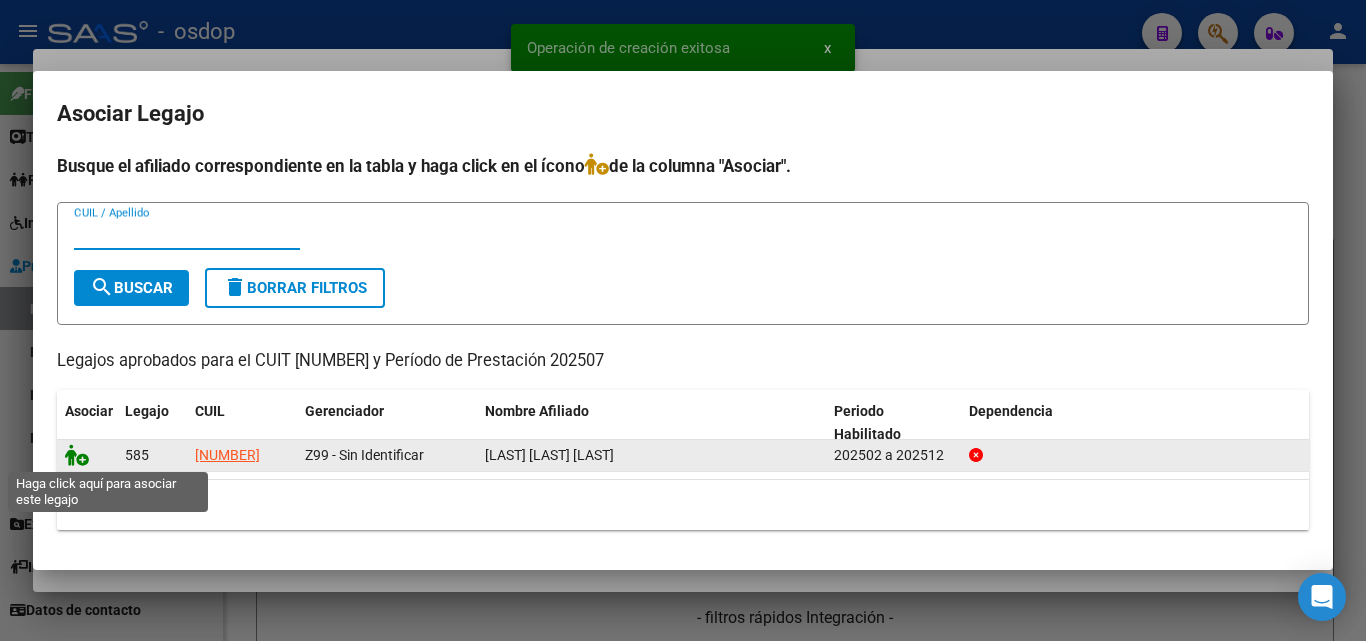 click 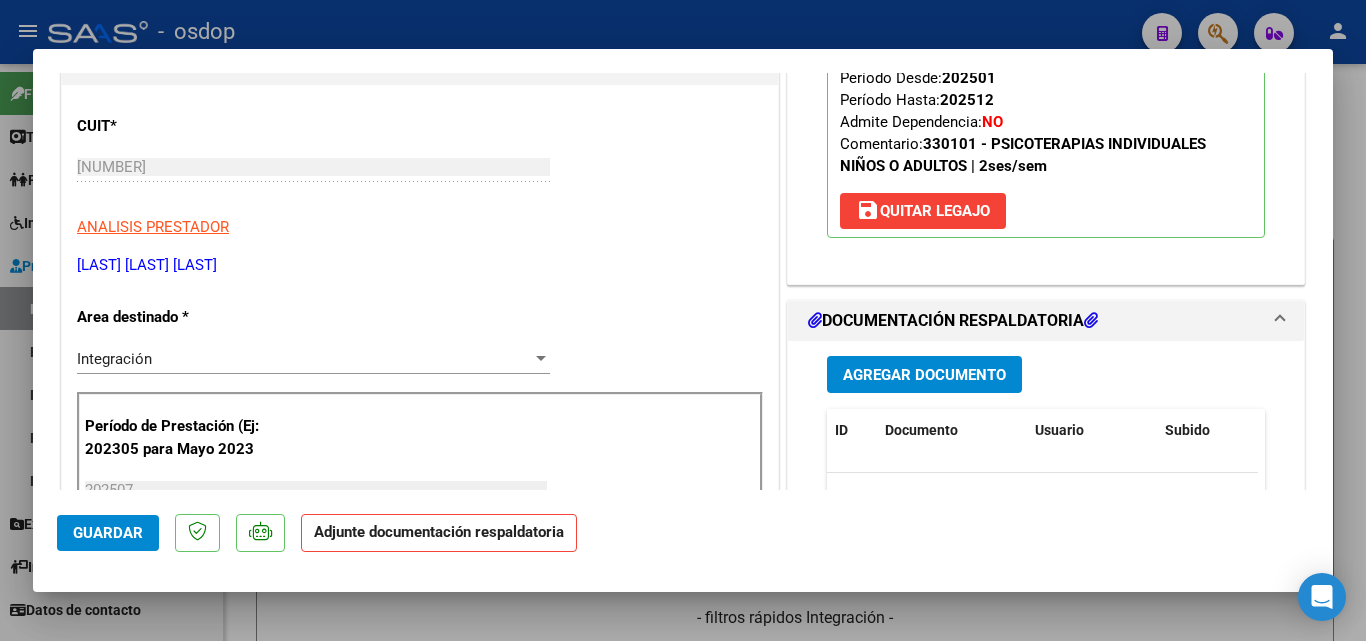 scroll, scrollTop: 400, scrollLeft: 0, axis: vertical 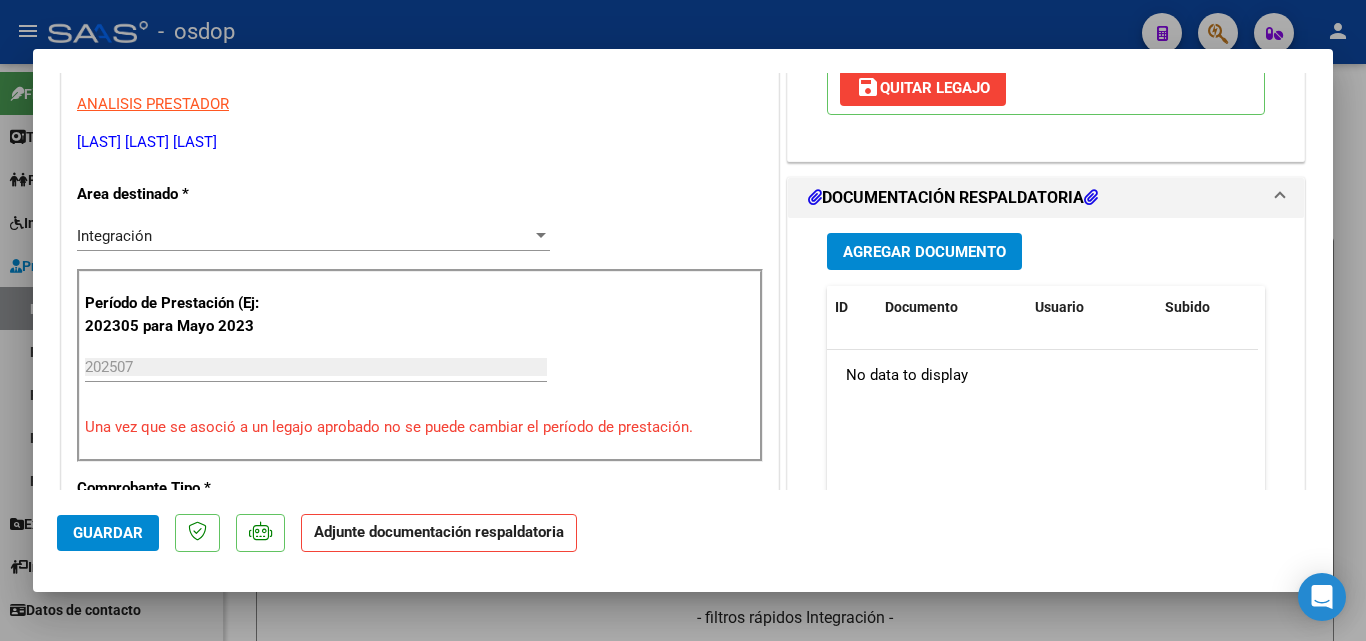 click on "Agregar Documento" at bounding box center [924, 252] 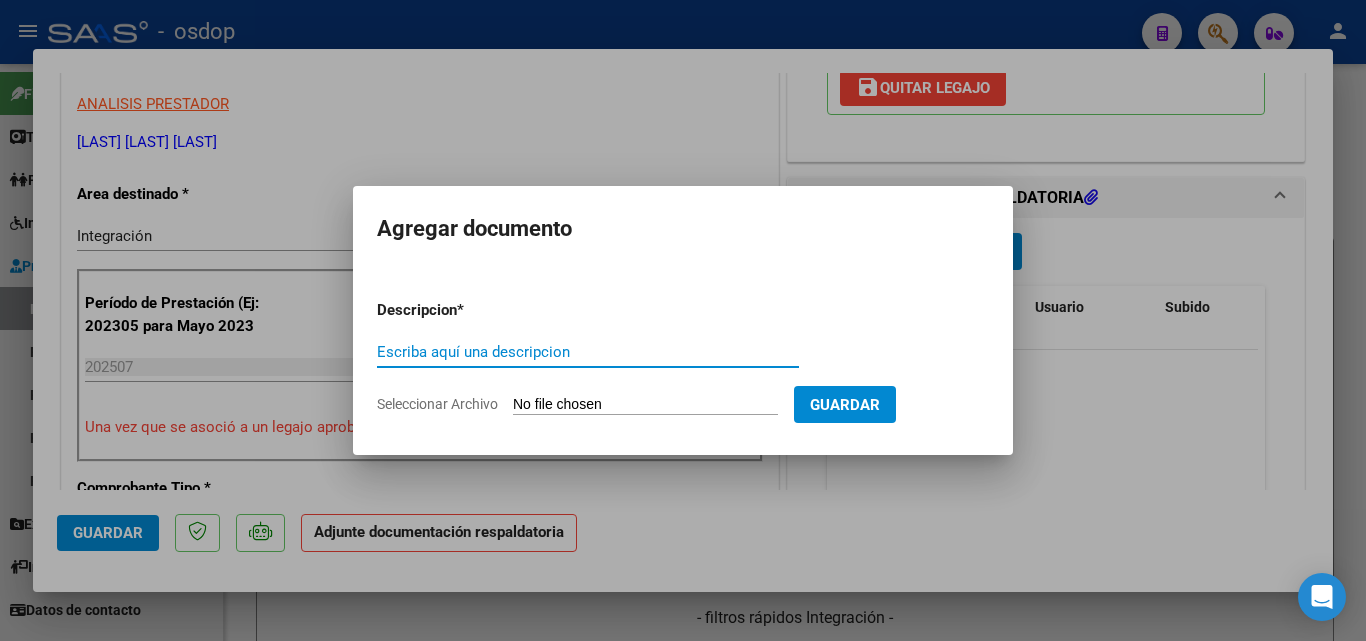 click on "Seleccionar Archivo" at bounding box center [645, 405] 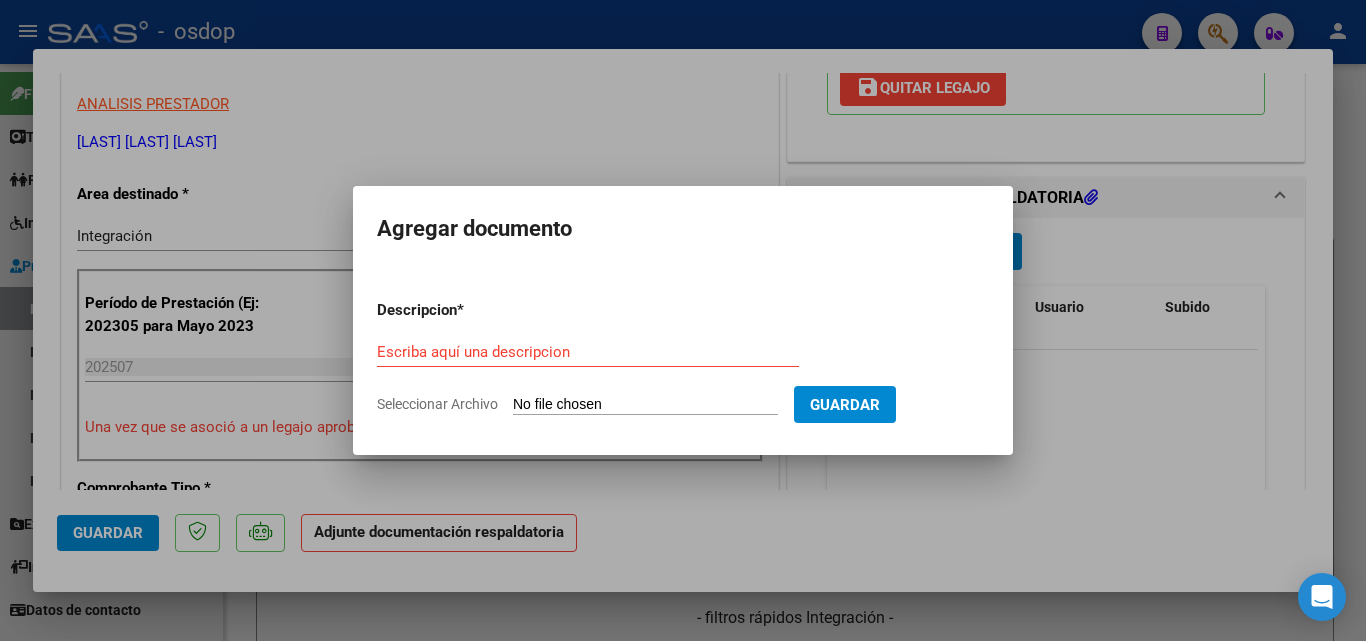 type on "C:\fakepath\asistencia julio.pdf" 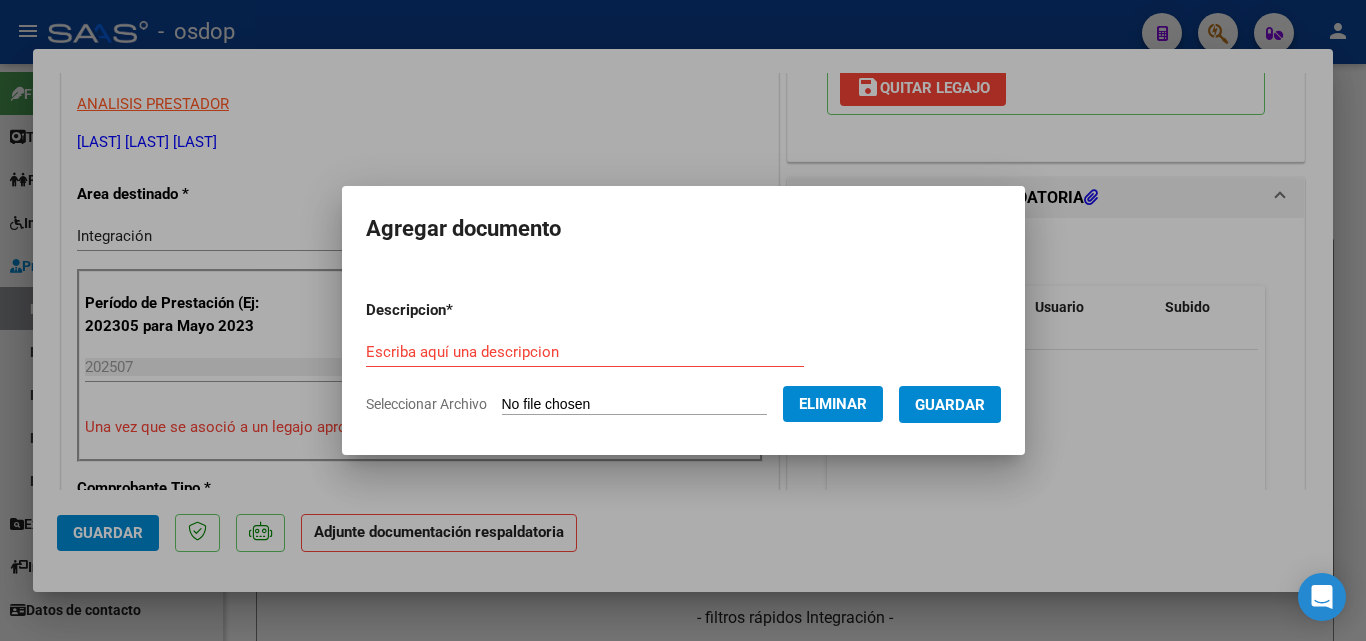 click on "Escriba aquí una descripcion" at bounding box center (585, 352) 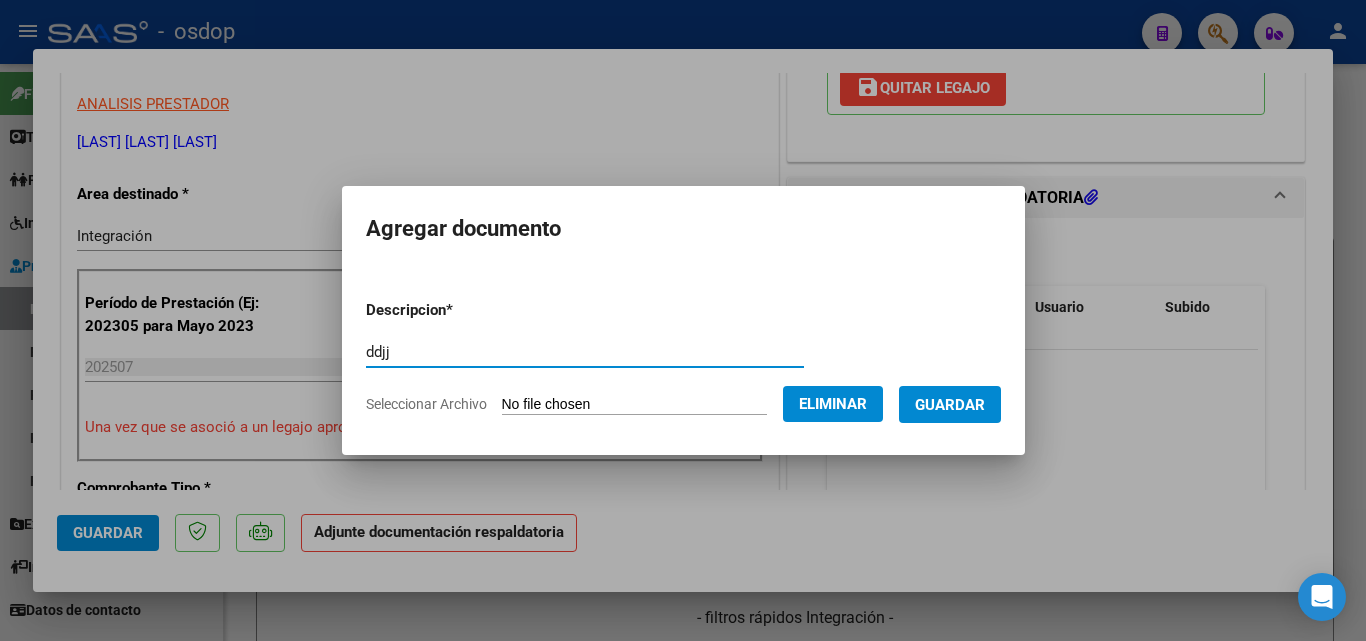type on "ddjj" 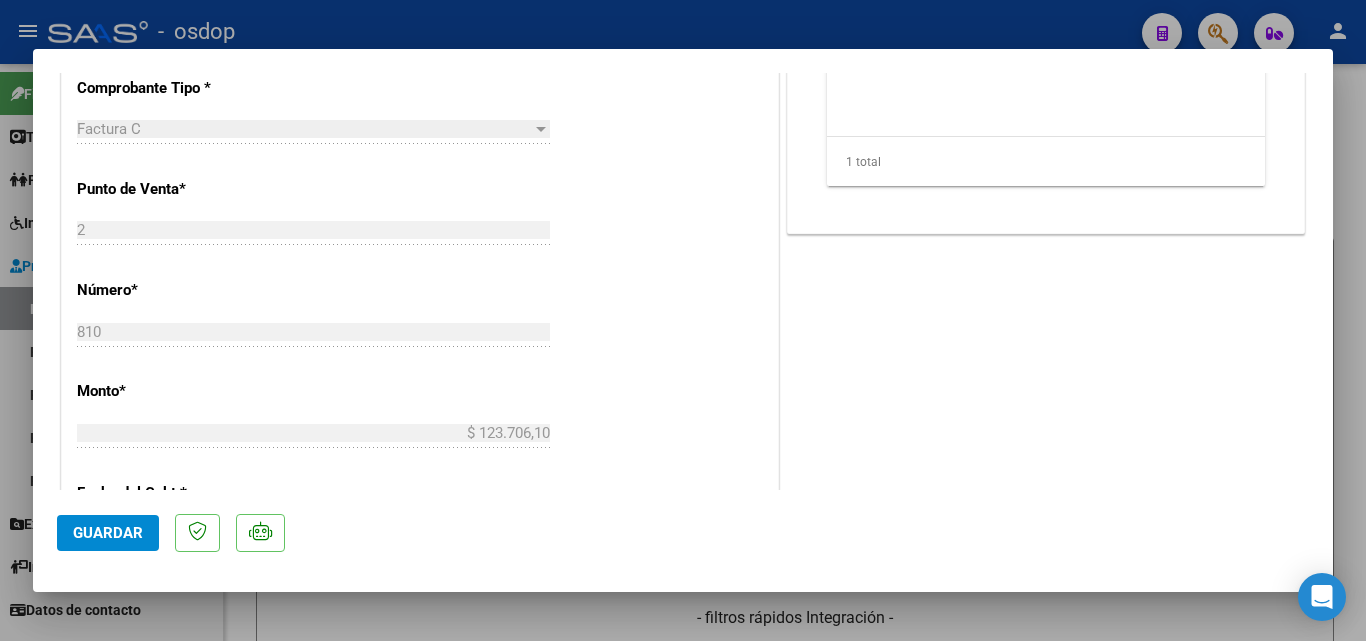 click at bounding box center [683, 320] 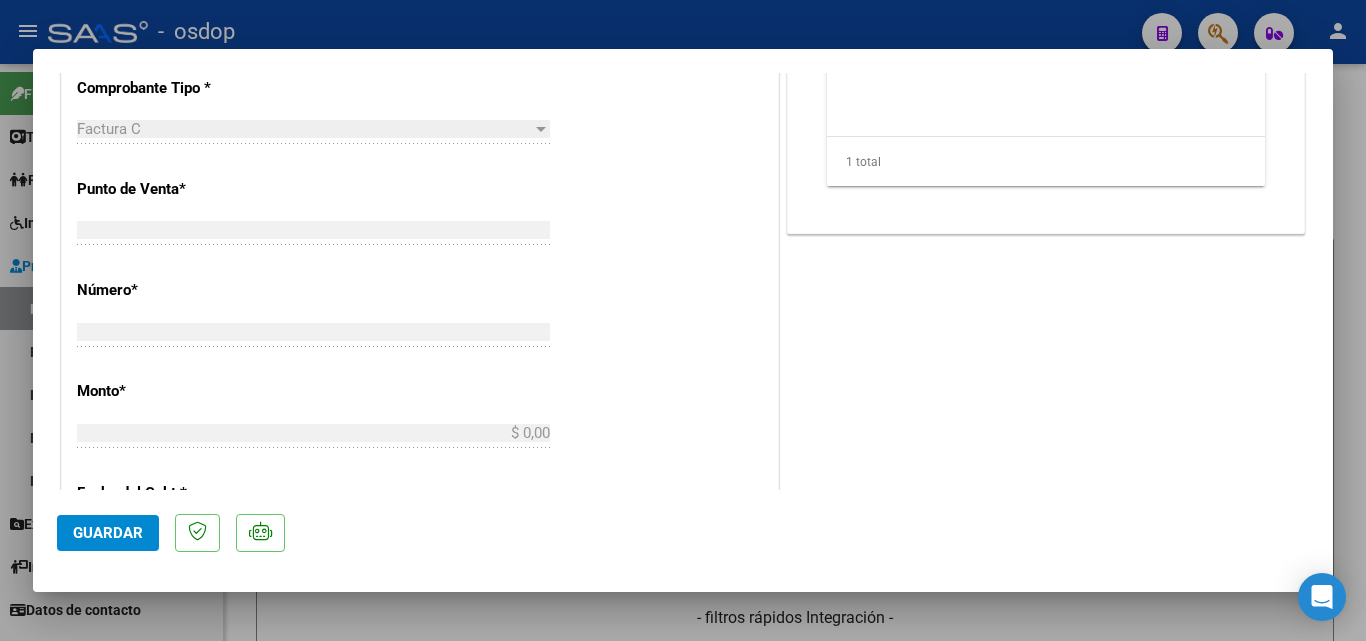 scroll, scrollTop: 739, scrollLeft: 0, axis: vertical 